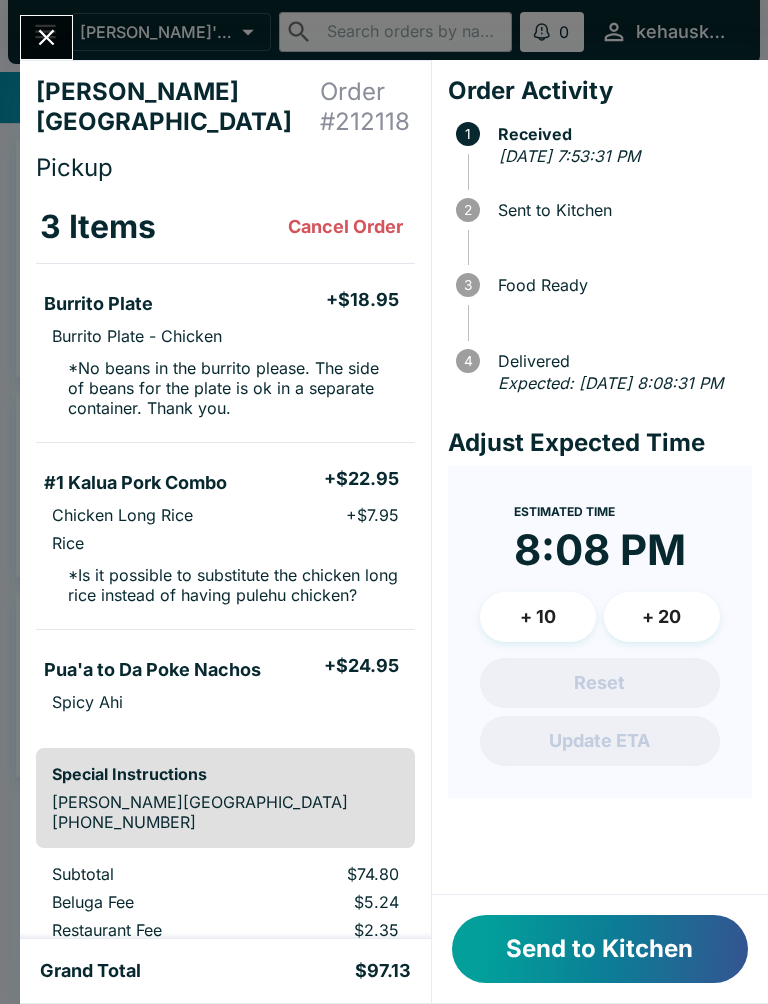 scroll, scrollTop: 0, scrollLeft: 0, axis: both 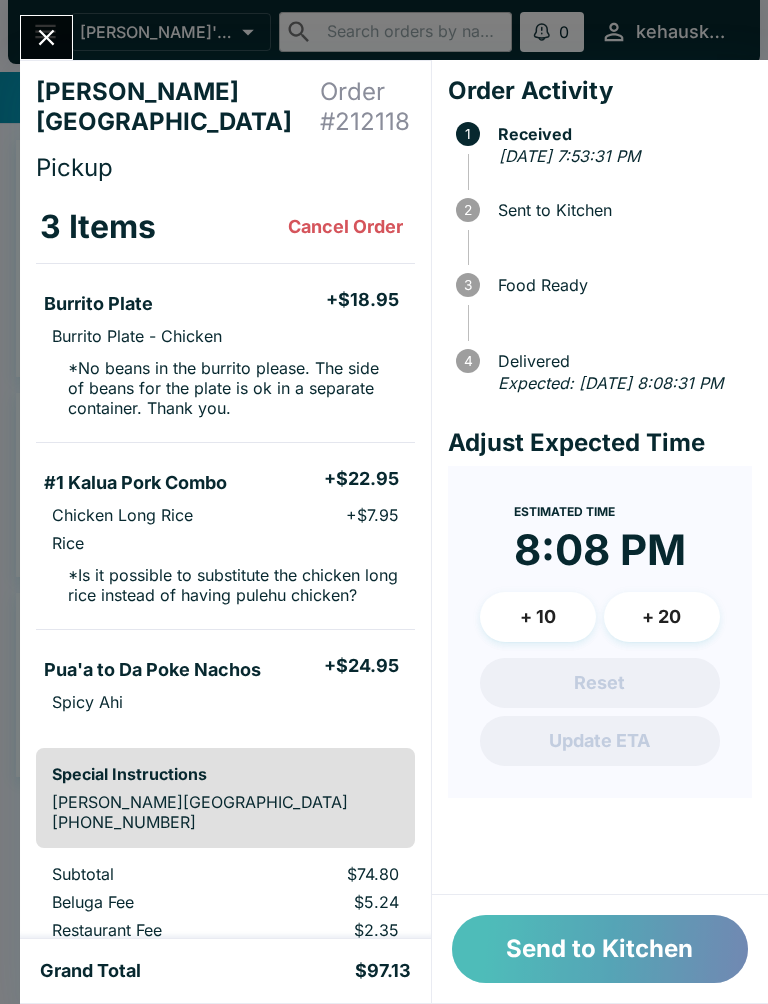click on "Send to Kitchen" at bounding box center [600, 949] 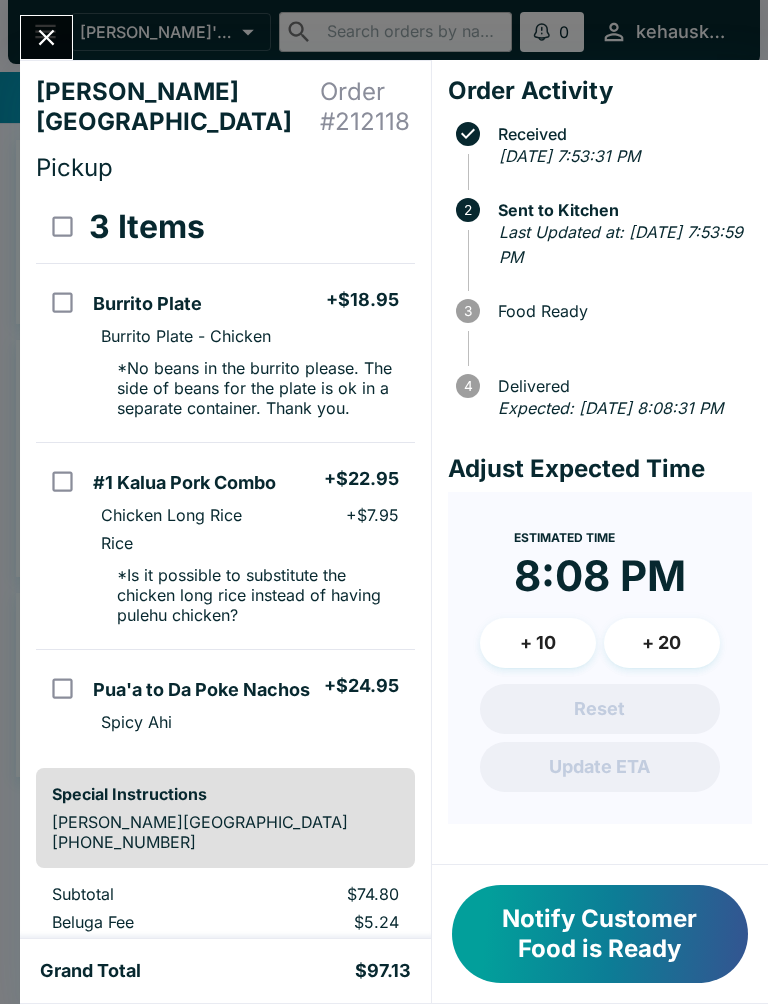 click on "Notify Customer Food is Ready" at bounding box center (600, 934) 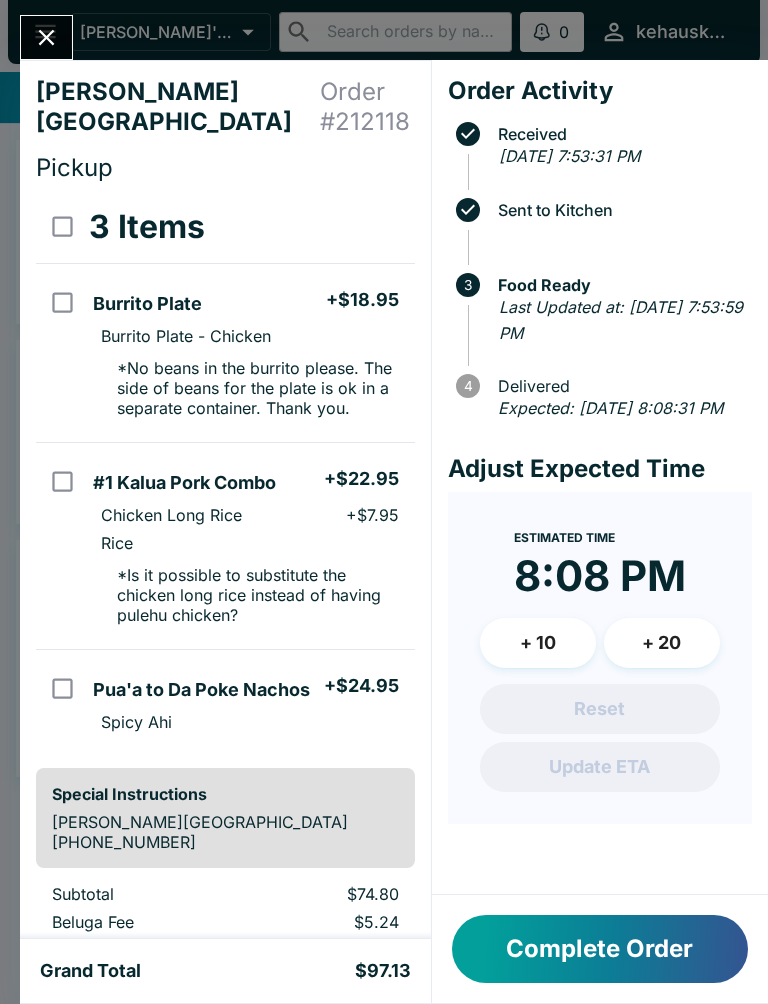 click on "Complete Order" at bounding box center [600, 949] 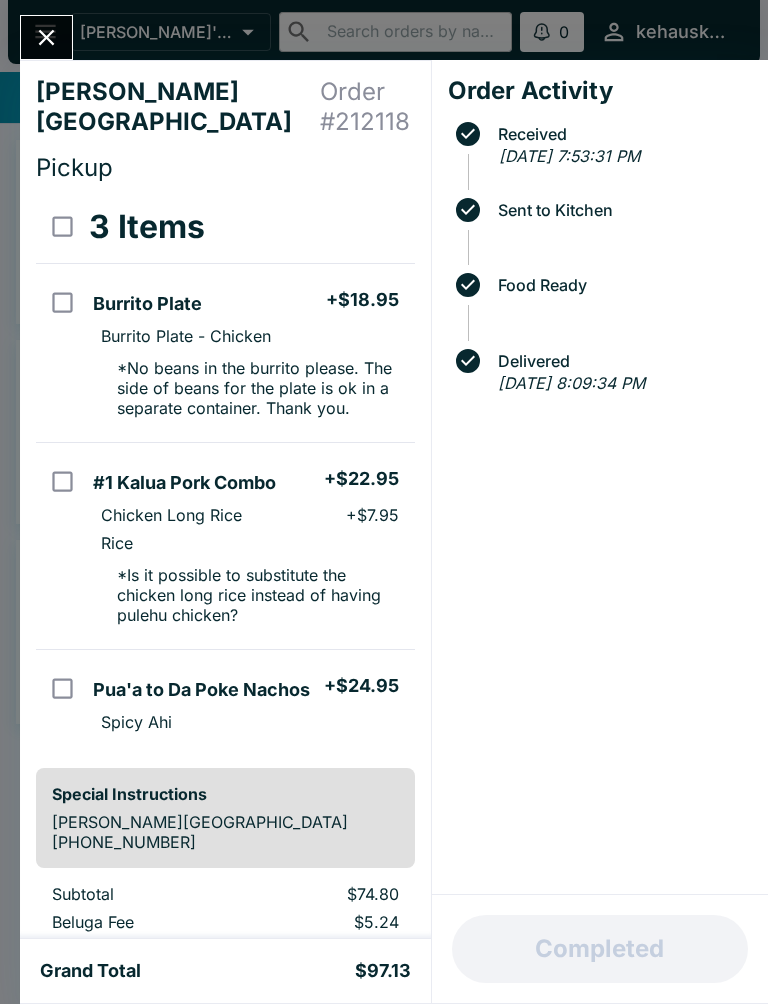 click 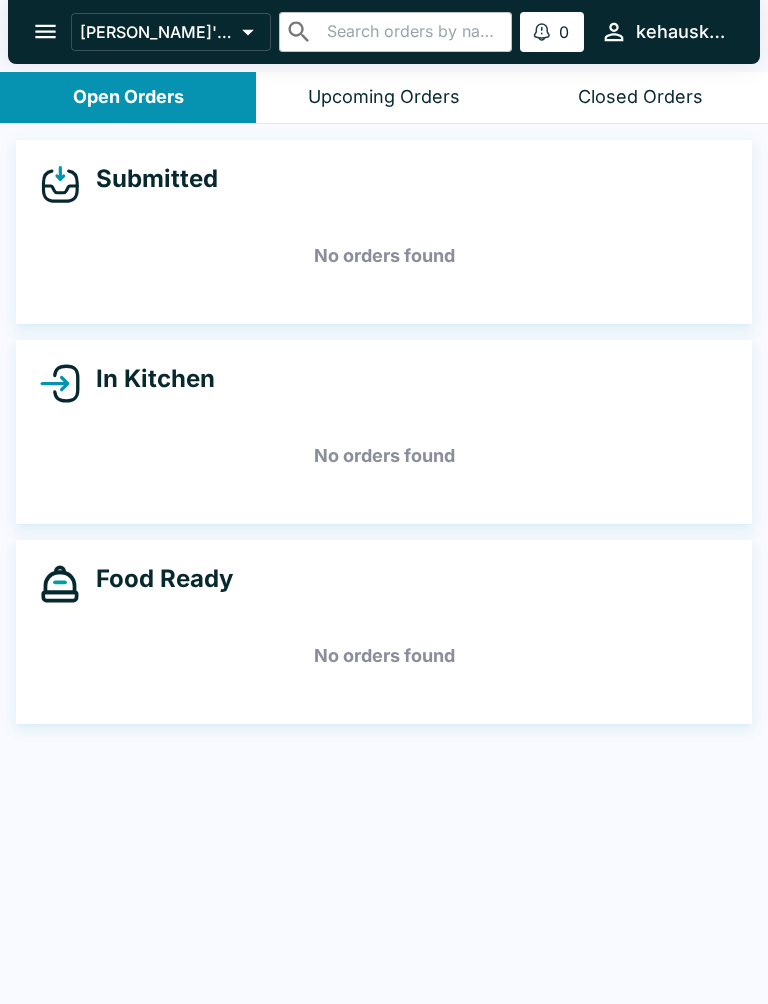 click on "Closed Orders" at bounding box center [640, 97] 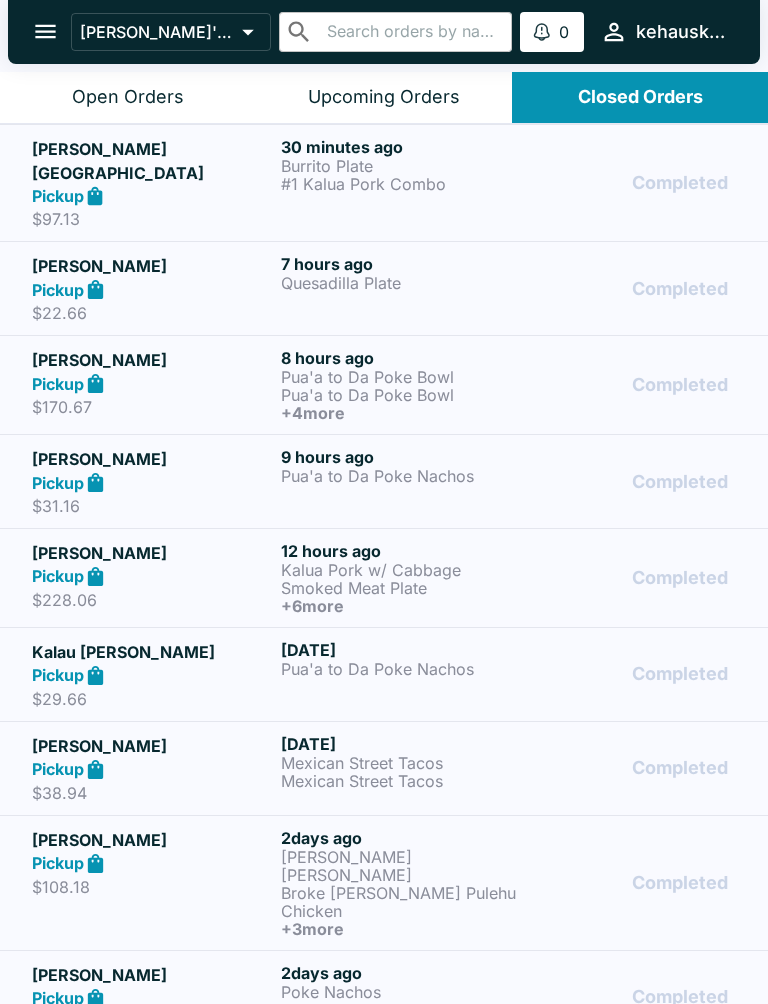 click on "Burrito Plate" at bounding box center [401, 166] 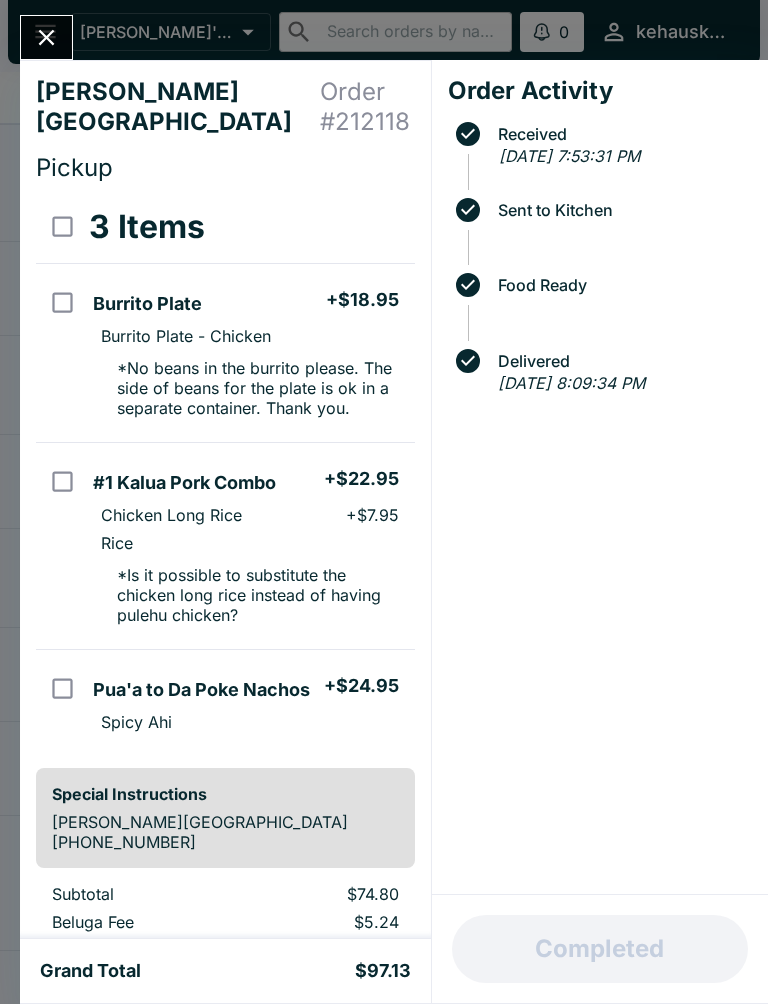 click 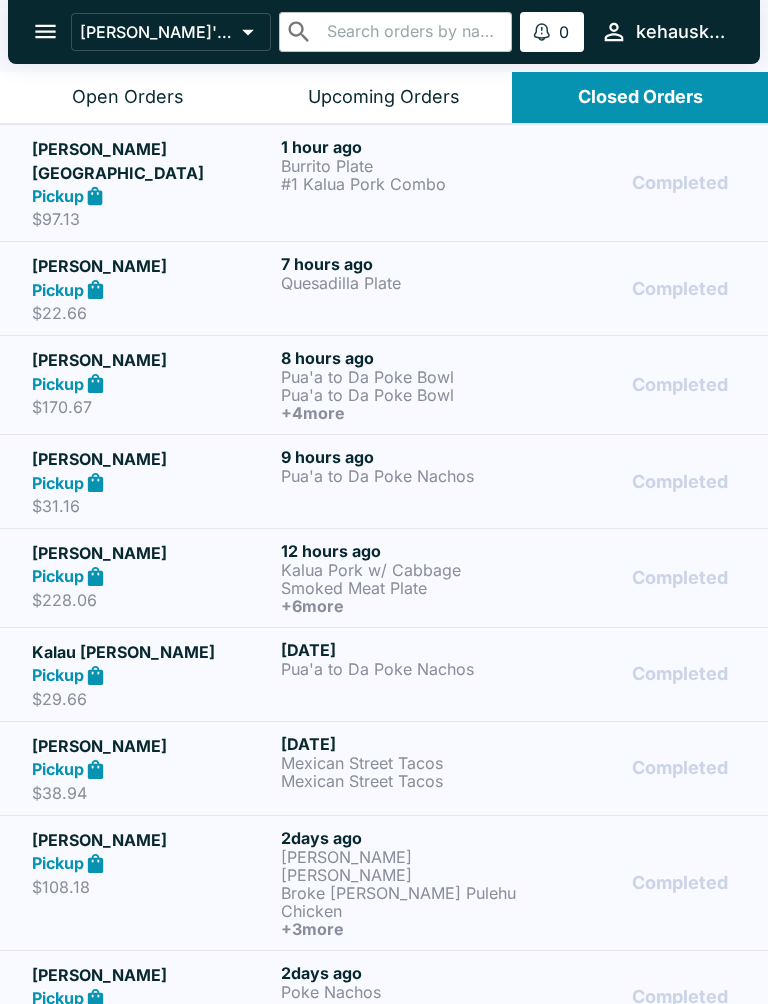 click on "Upcoming Orders" at bounding box center (384, 97) 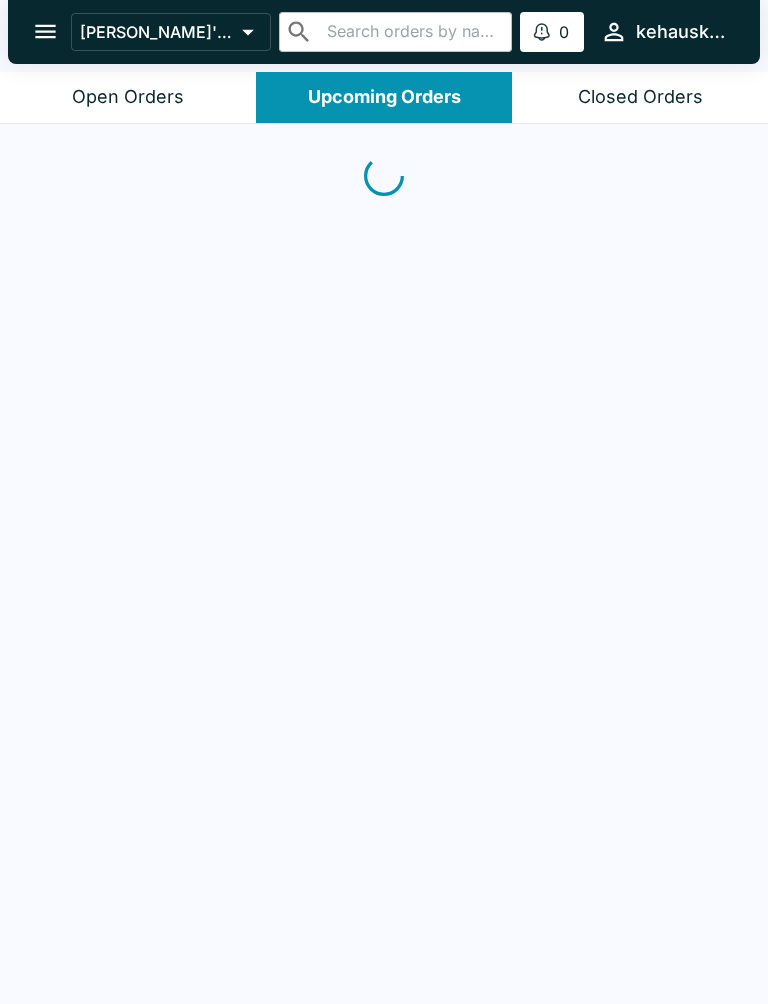 click on "Open Orders" at bounding box center [128, 97] 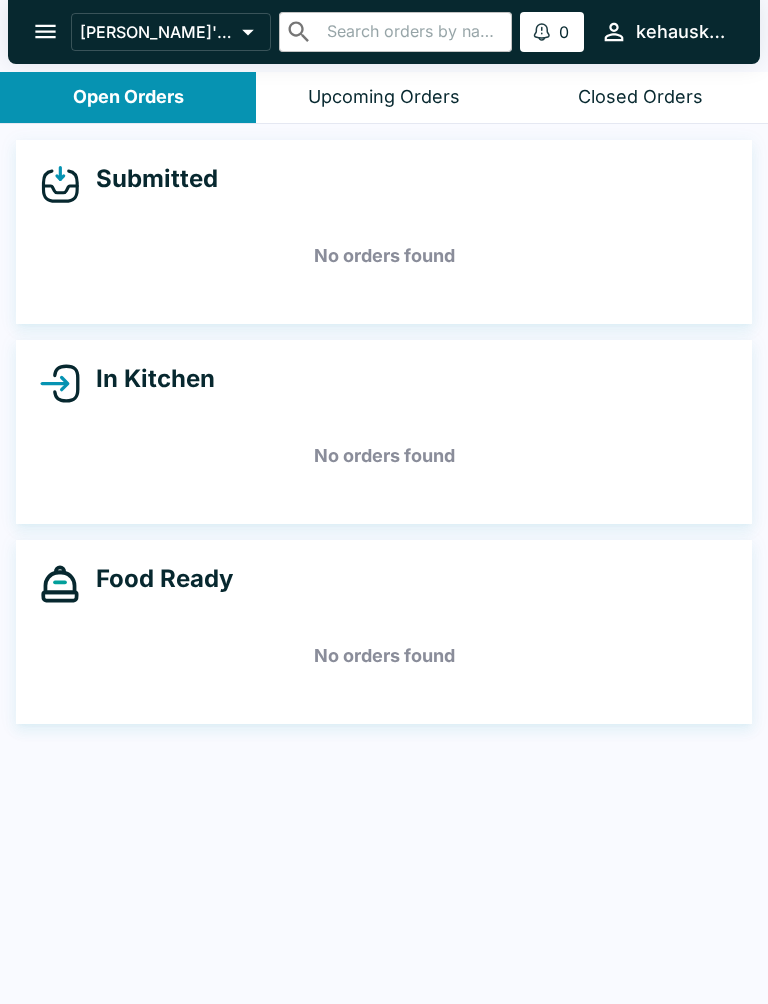 click 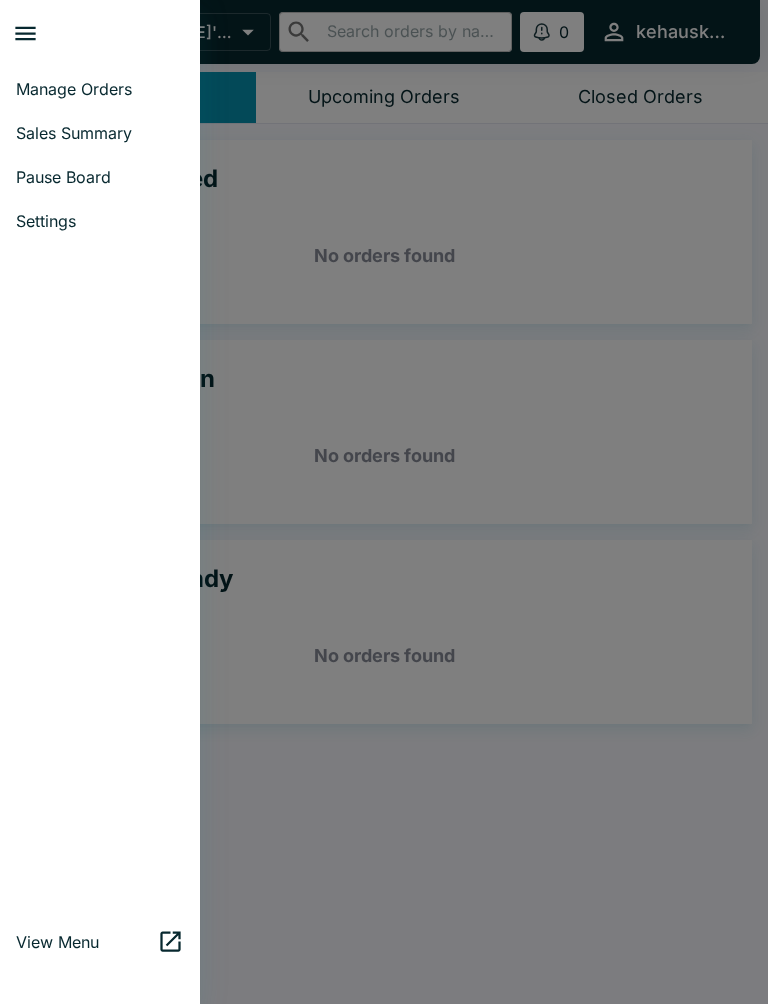 click on "Sales Summary" at bounding box center (100, 133) 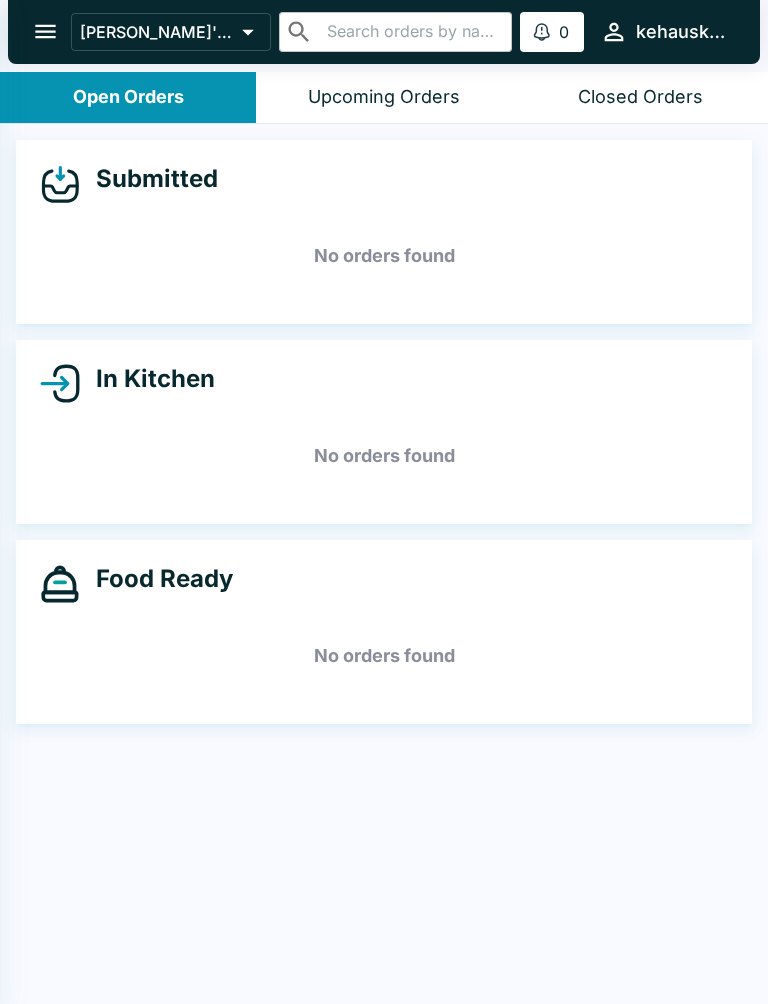 select on "03:00" 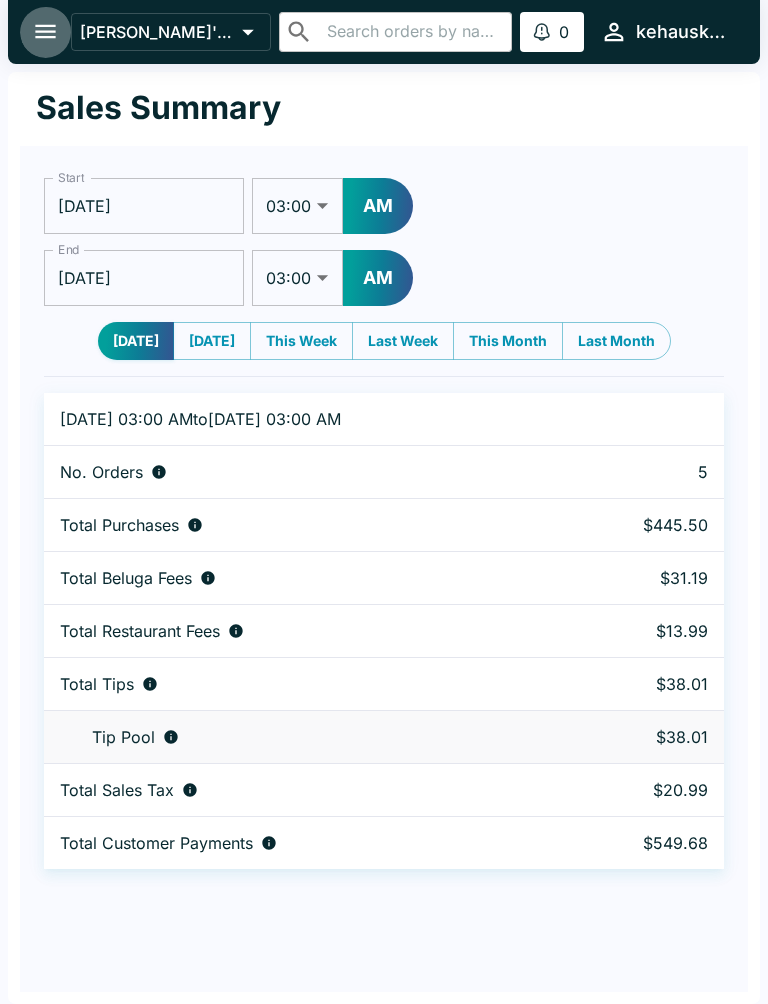 click at bounding box center (45, 31) 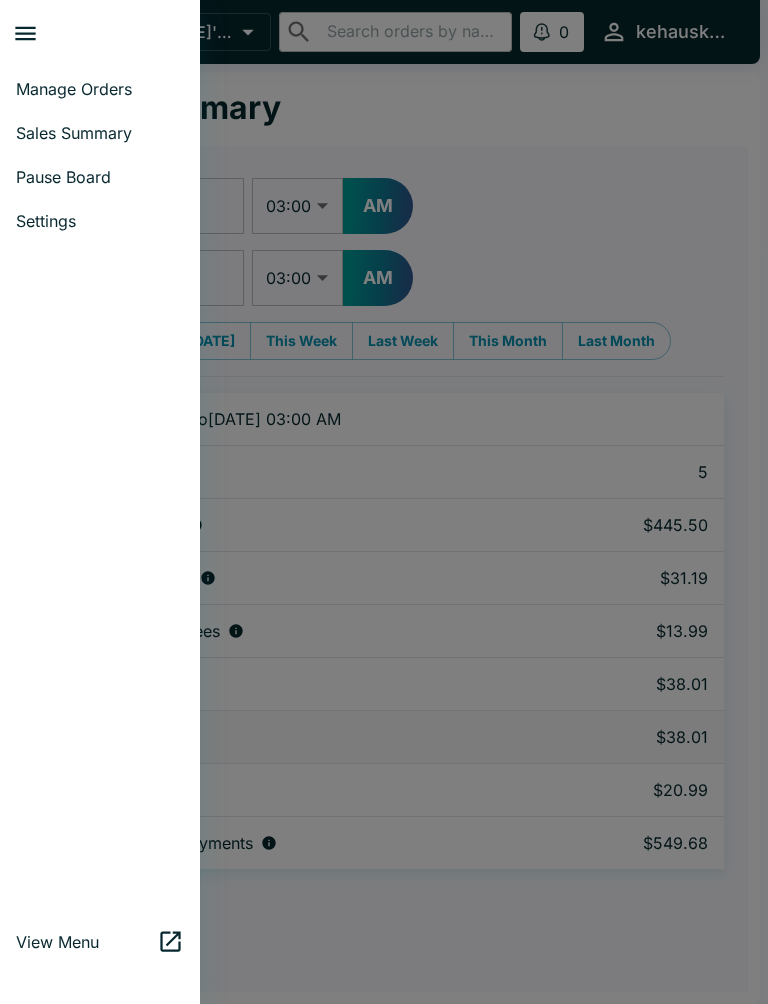 click on "Sales Summary" at bounding box center [100, 133] 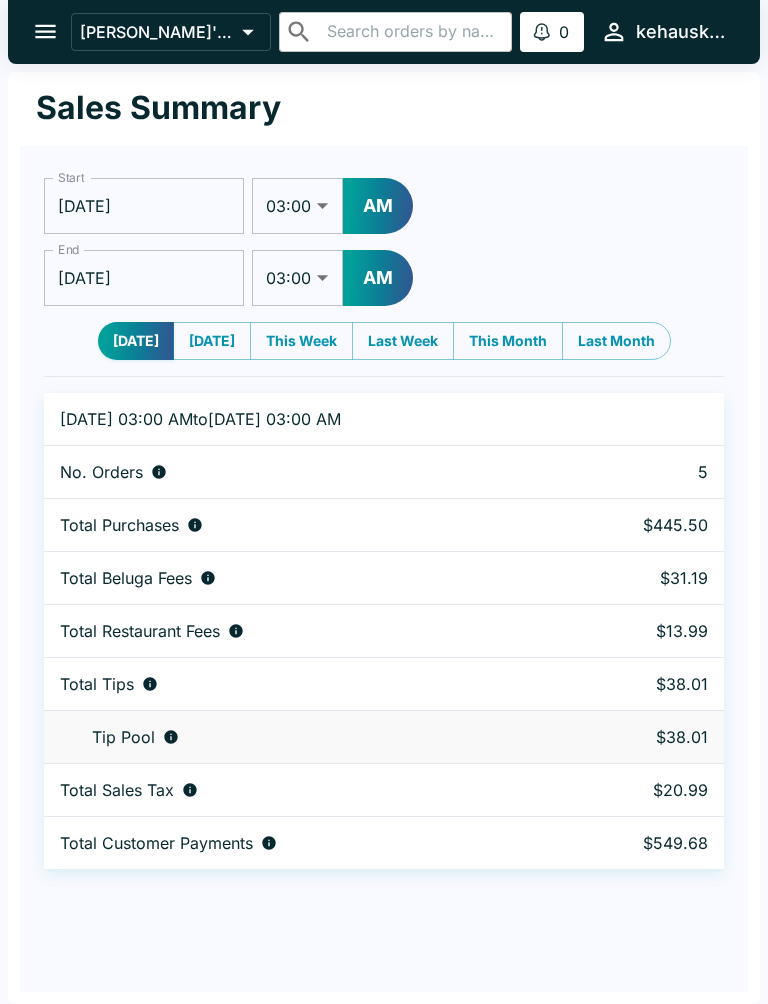 click on "[DATE]" at bounding box center (212, 341) 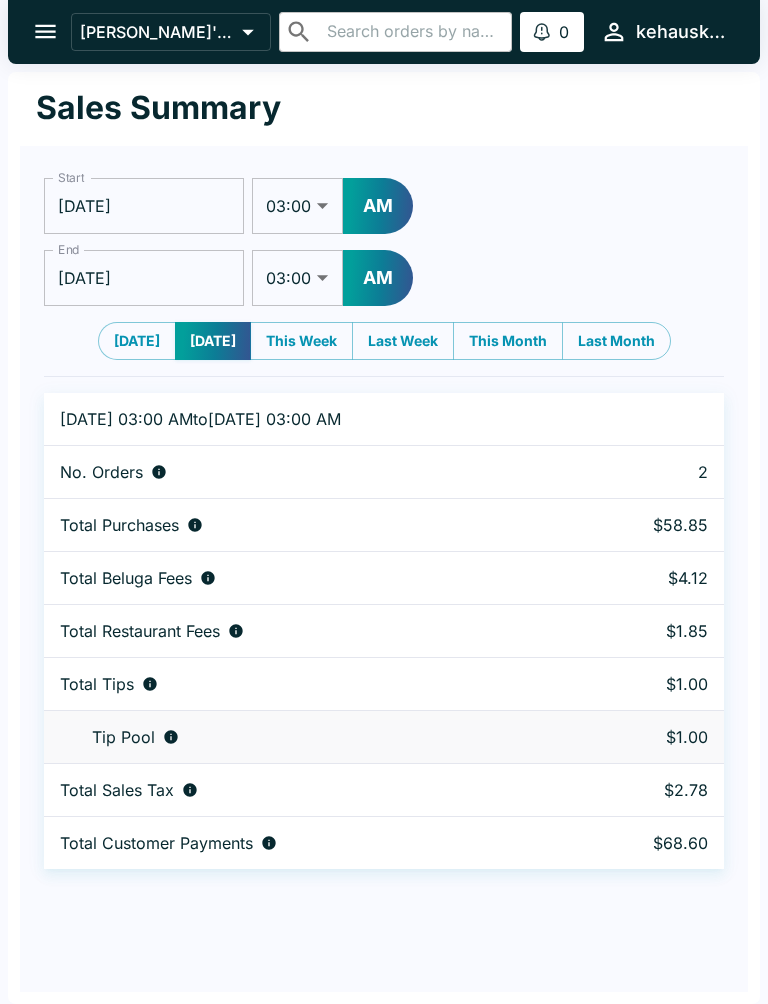 click on "[DATE]" at bounding box center [144, 206] 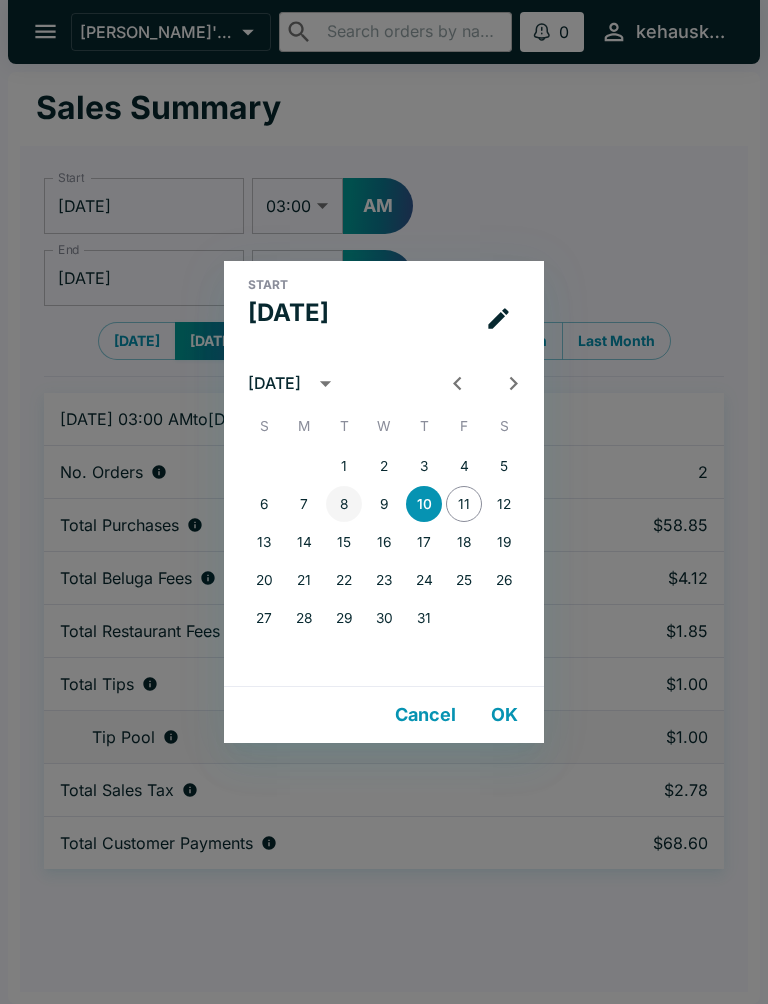 click on "8" at bounding box center [344, 504] 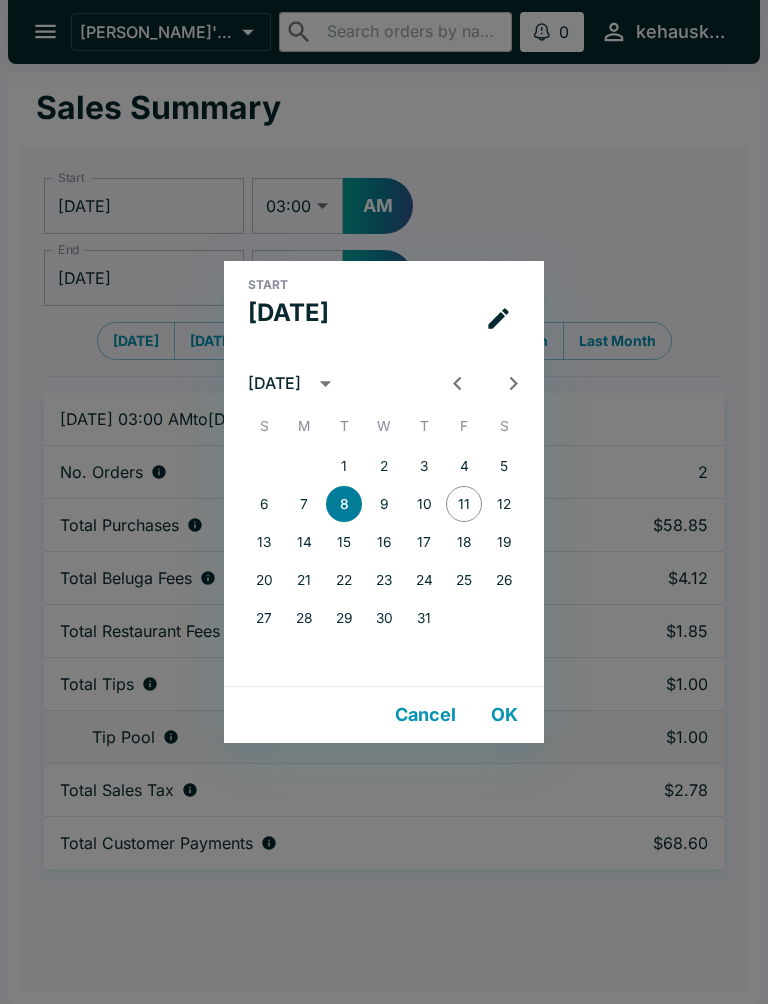 type on "[DATE]" 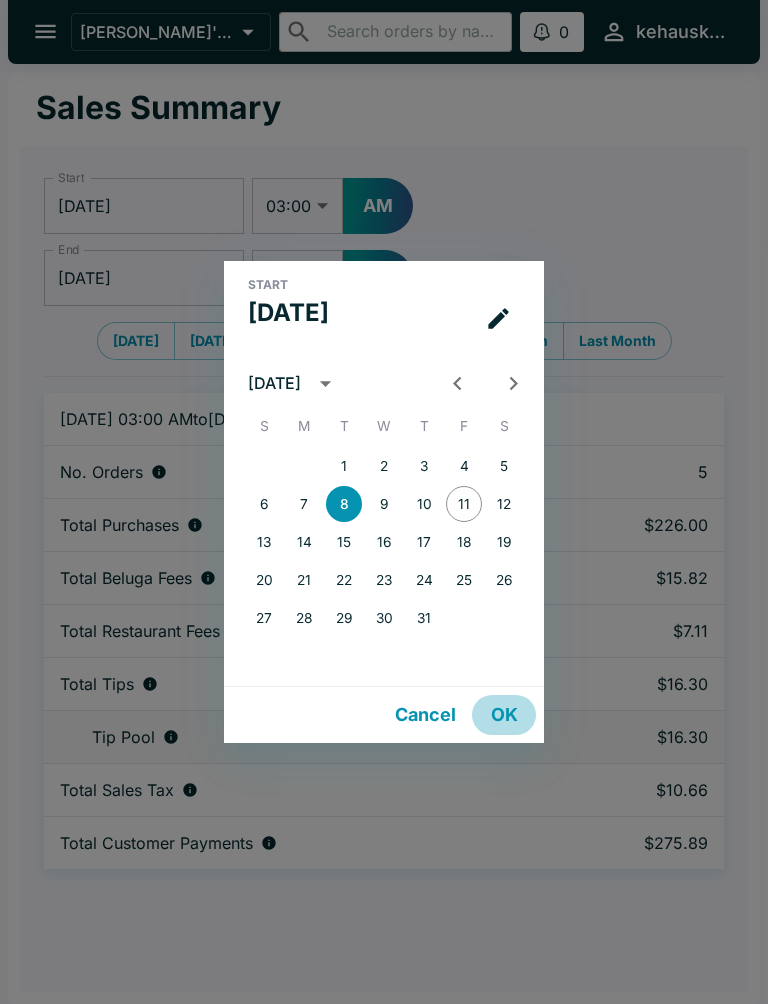 click on "OK" at bounding box center (504, 715) 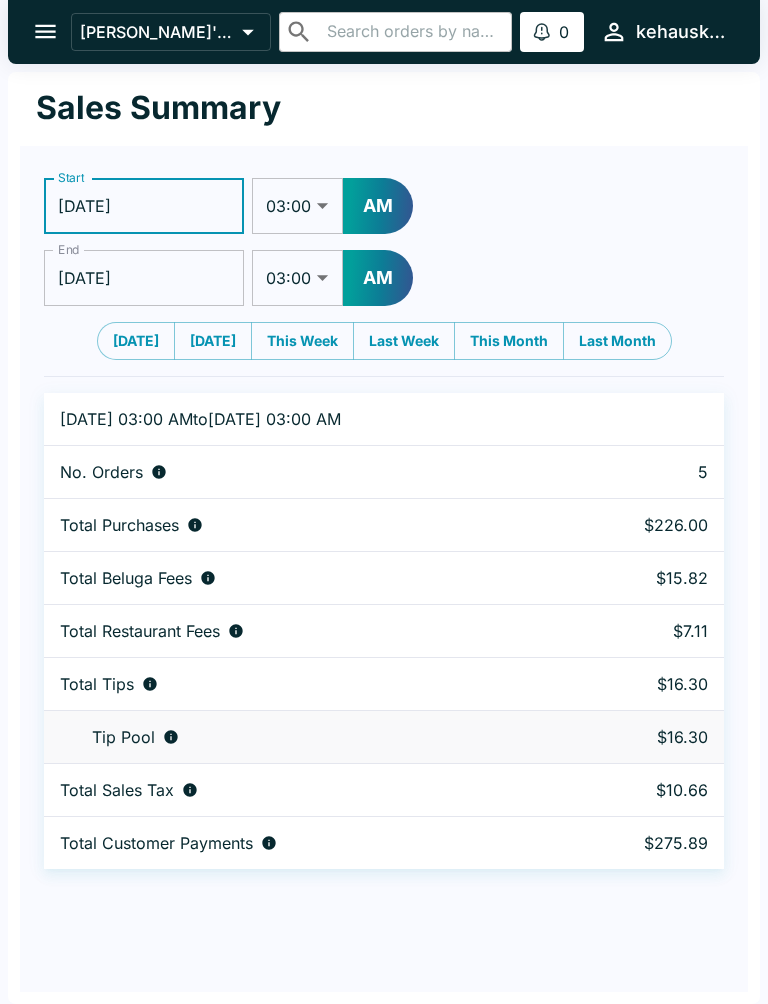 click on "[DATE]" at bounding box center (144, 278) 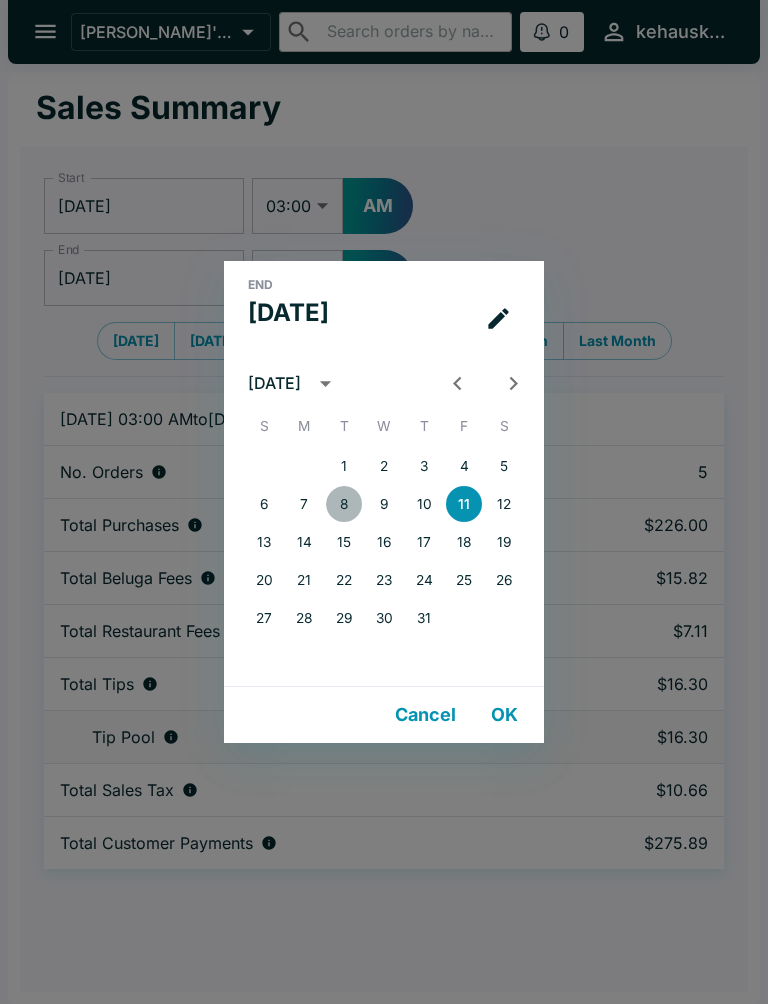 click on "8" at bounding box center [344, 504] 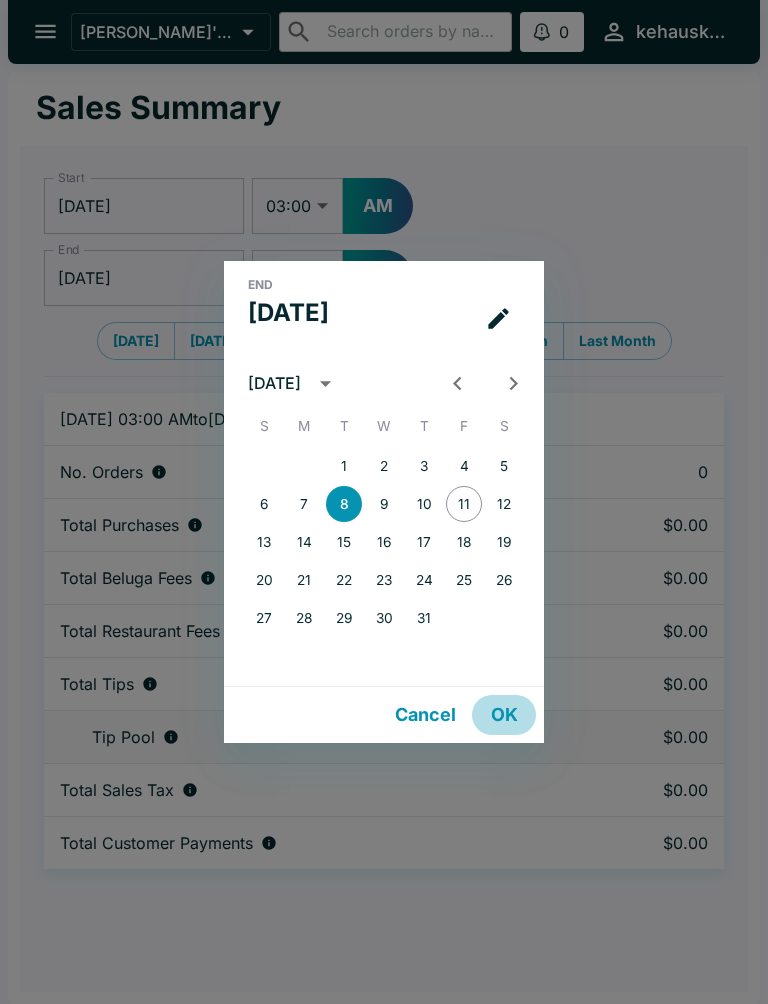 click on "OK" at bounding box center [504, 715] 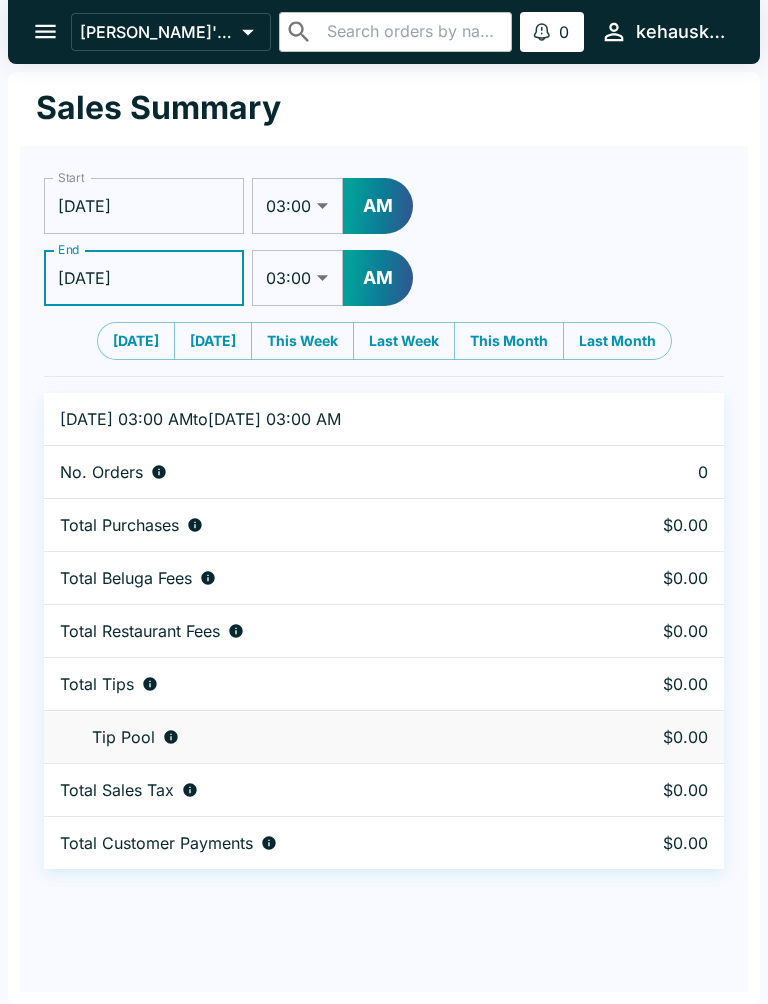 click on "[DATE]" at bounding box center (144, 206) 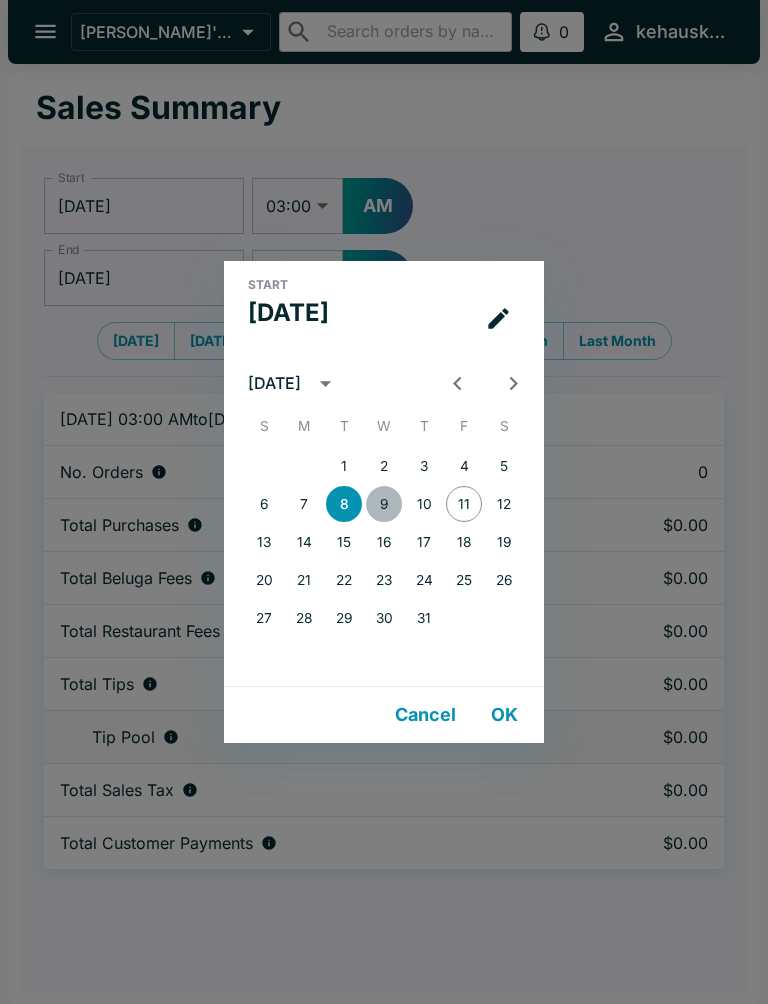 click on "9" at bounding box center [384, 504] 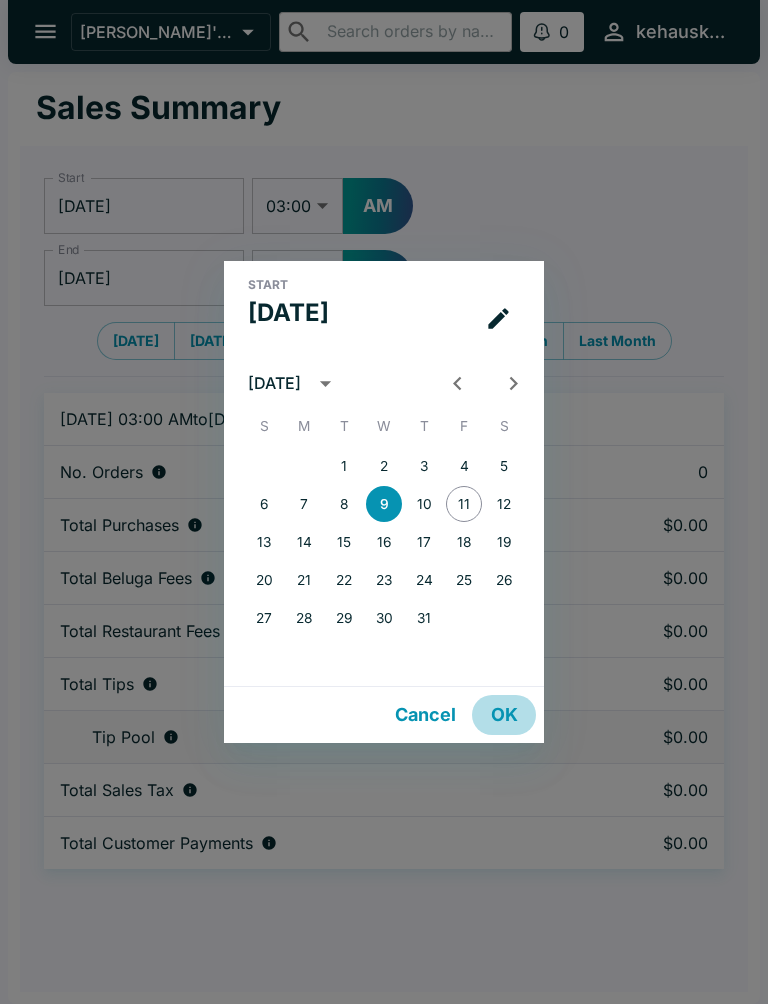 click on "OK" at bounding box center (504, 715) 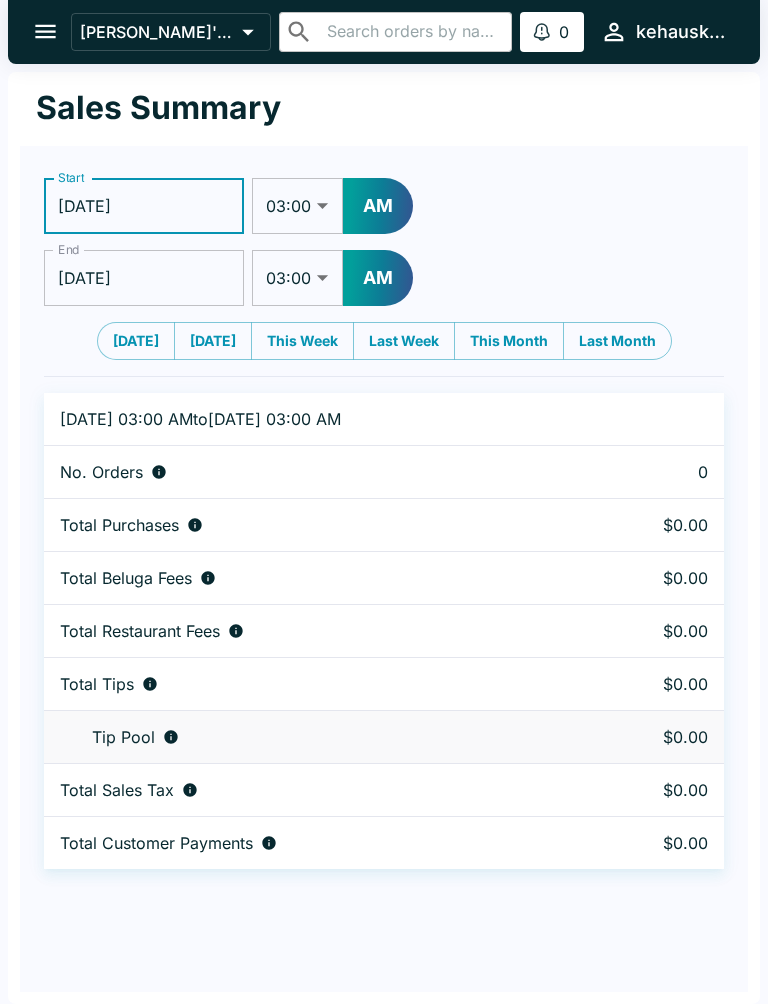 click on "[DATE]" at bounding box center [144, 278] 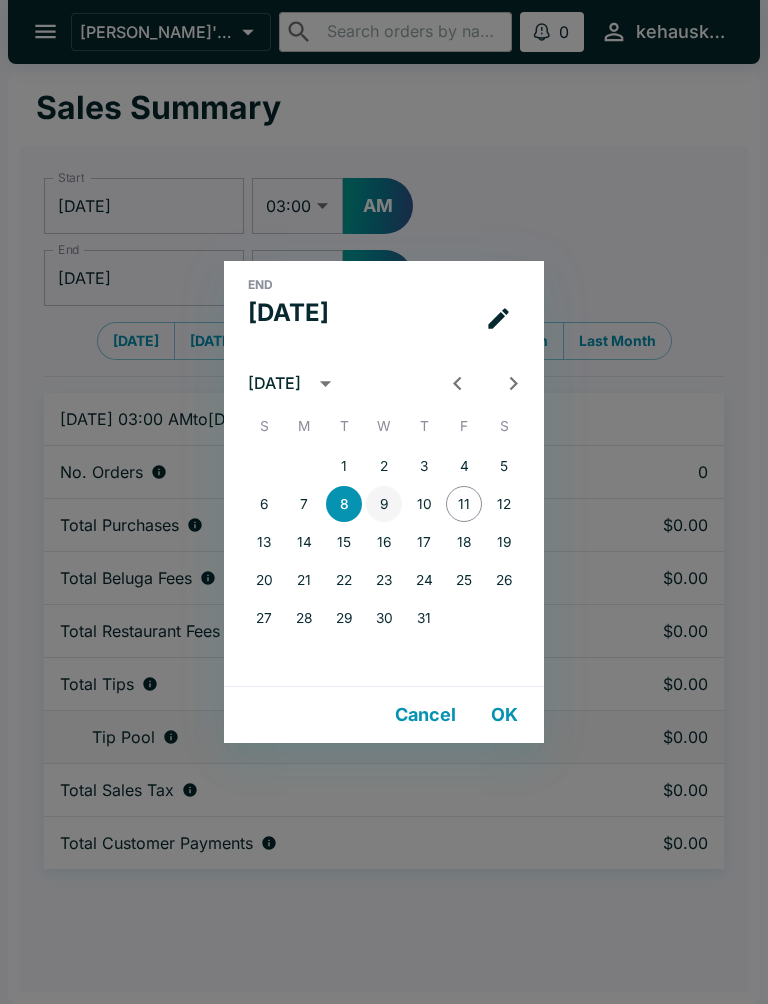 click on "9" at bounding box center [384, 504] 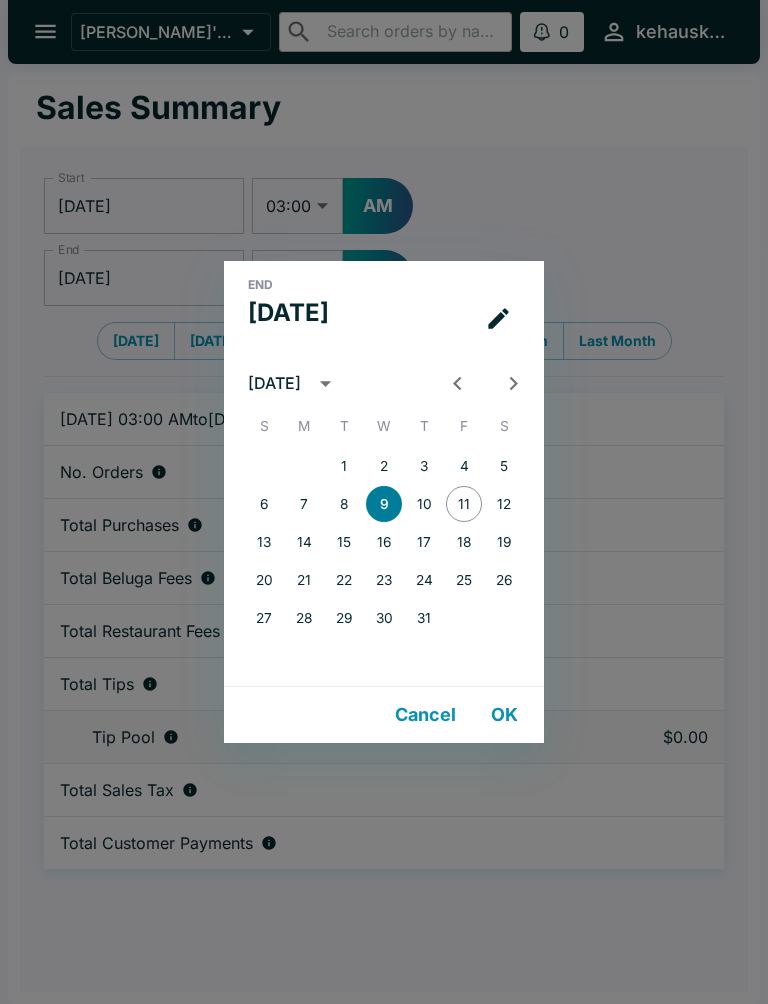 type on "[DATE]" 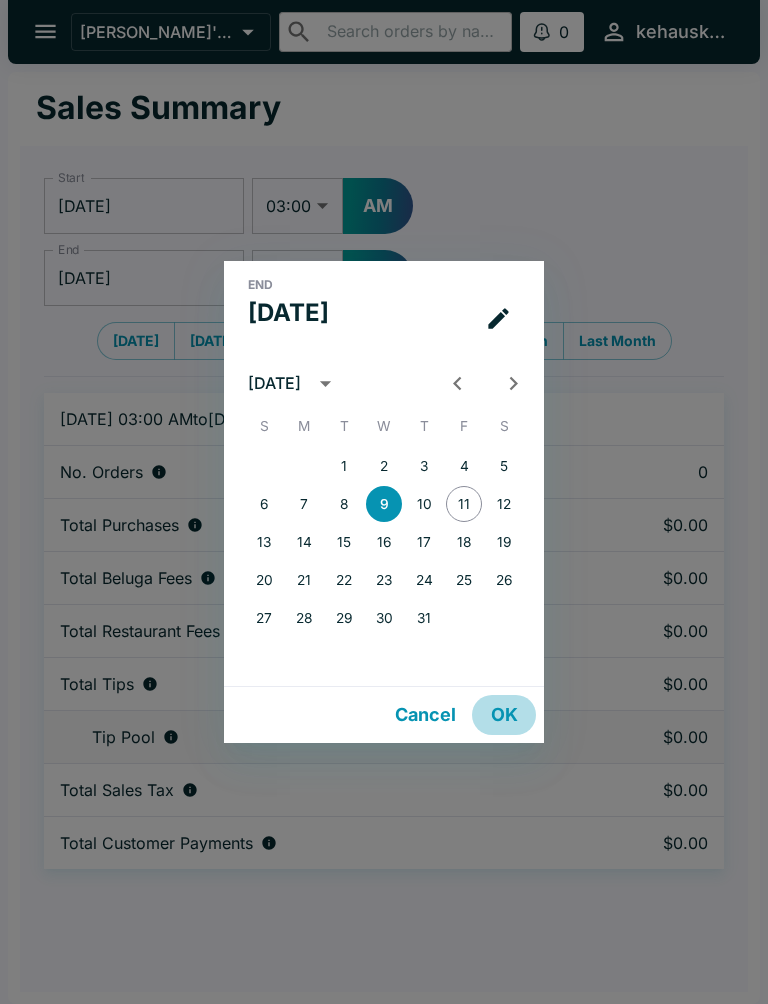click on "OK" at bounding box center (504, 715) 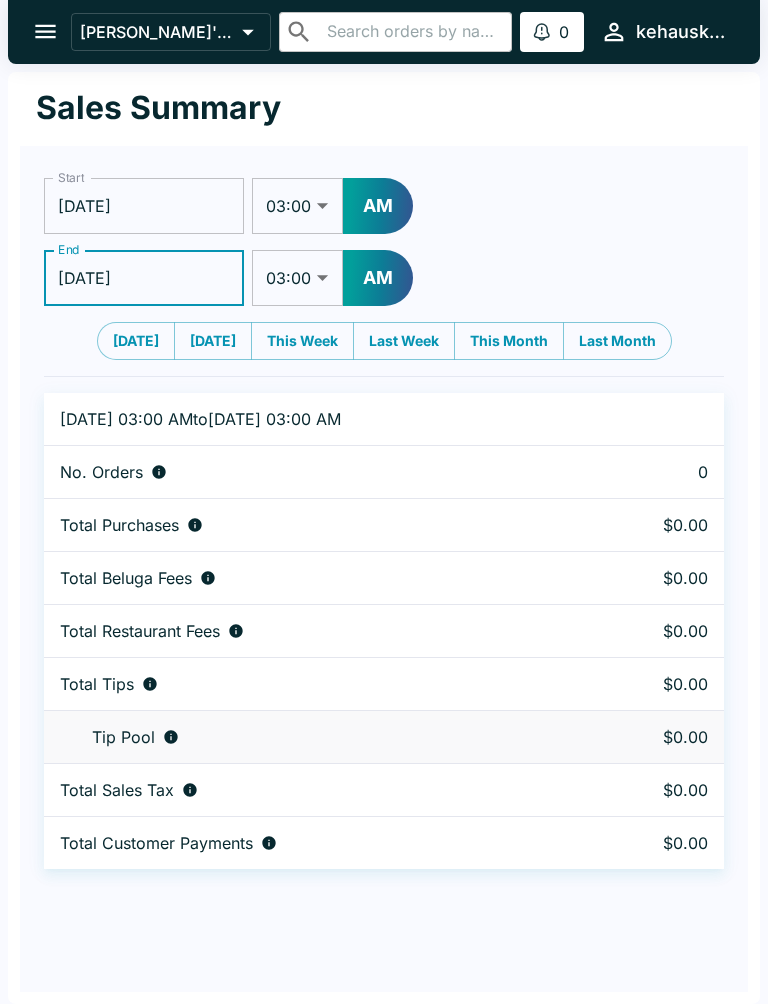 click on "[DATE]" at bounding box center [144, 206] 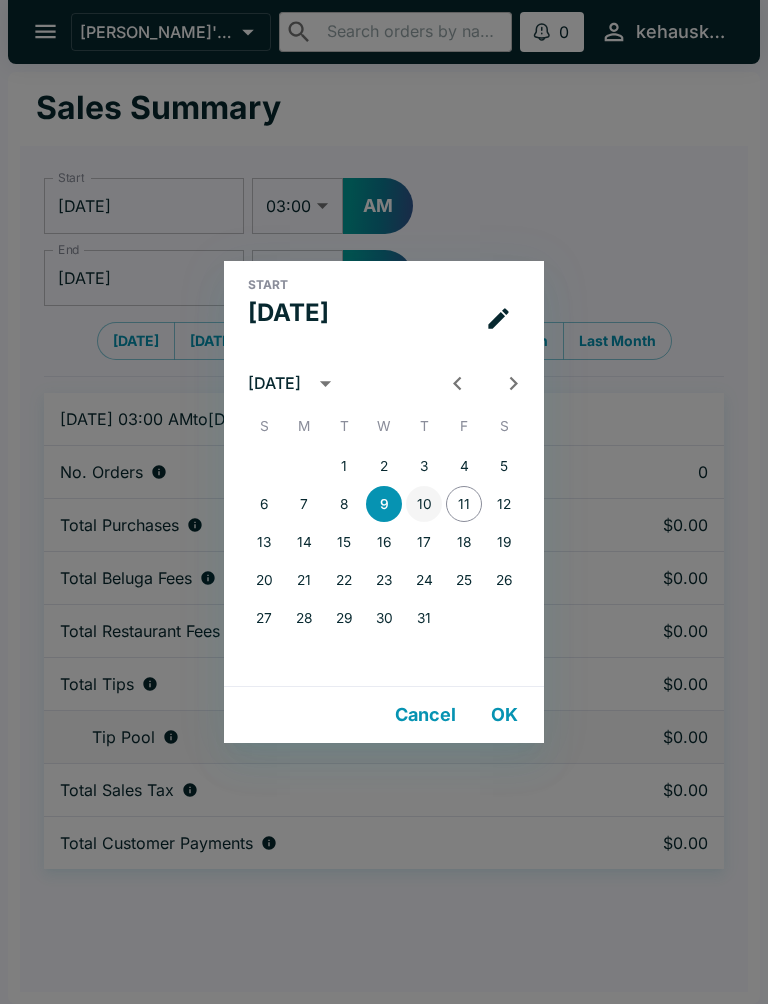 click on "10" at bounding box center [424, 504] 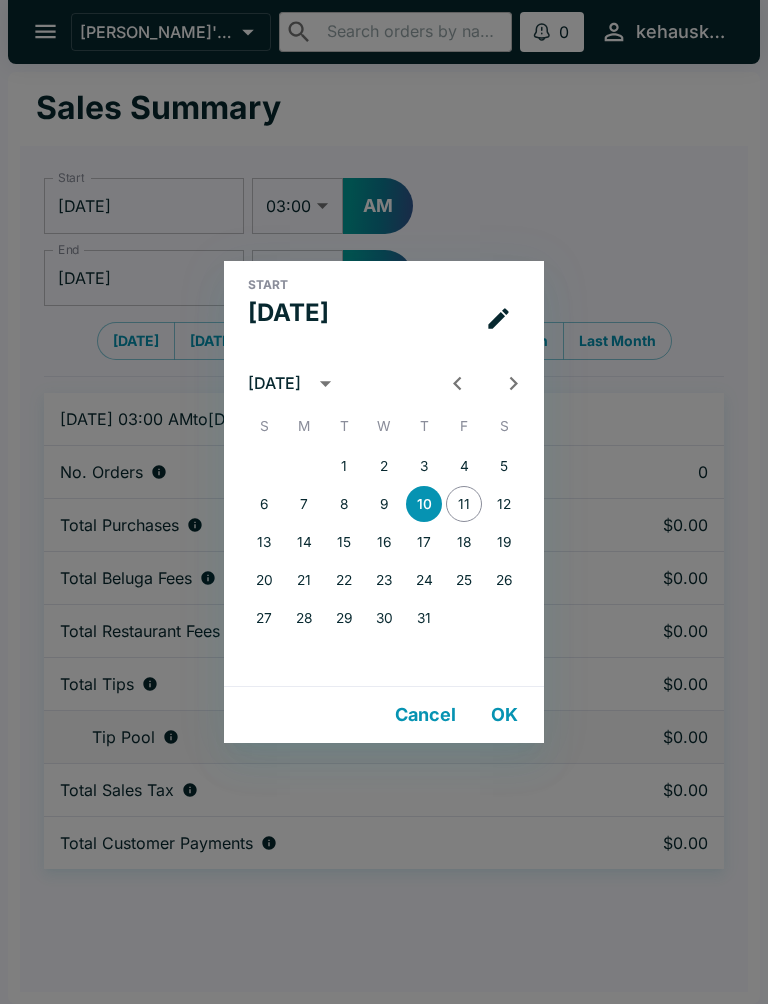 click on "OK" at bounding box center (504, 715) 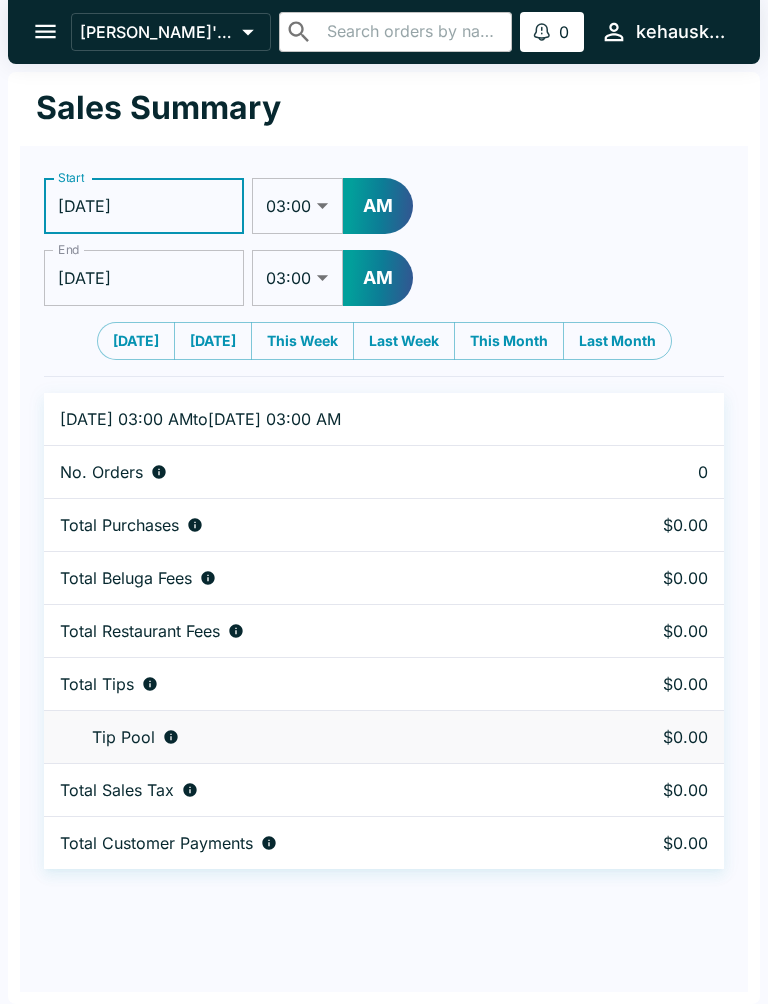 click on "[DATE]" at bounding box center (144, 278) 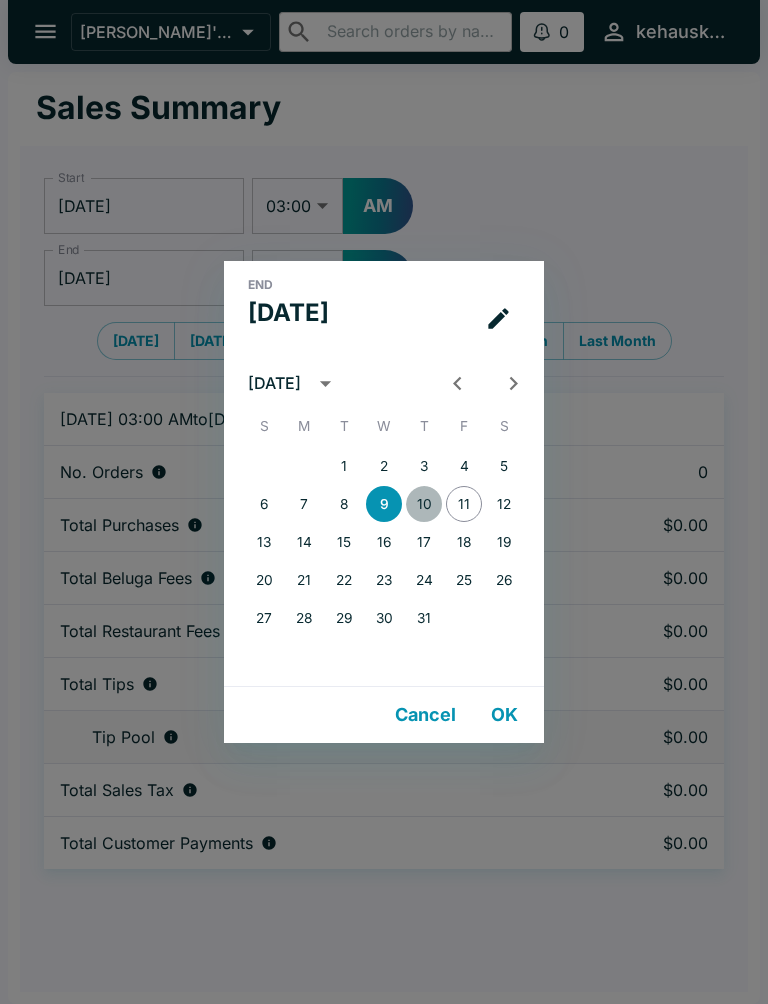 click on "10" at bounding box center [424, 504] 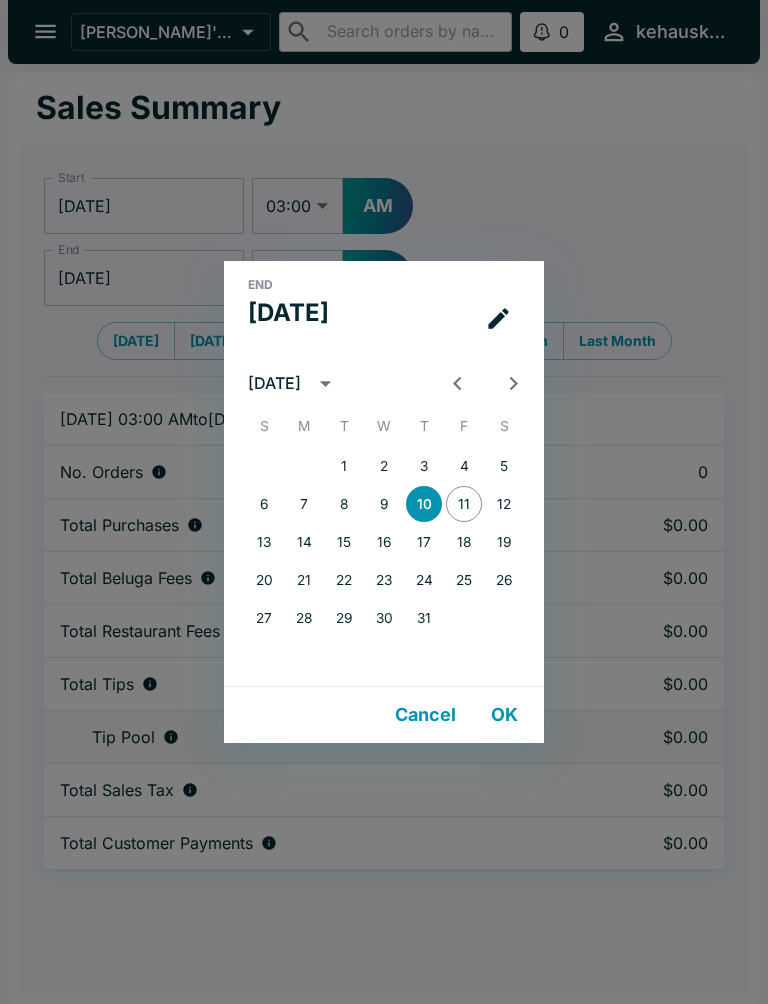 click on "Cancel OK" at bounding box center (384, 715) 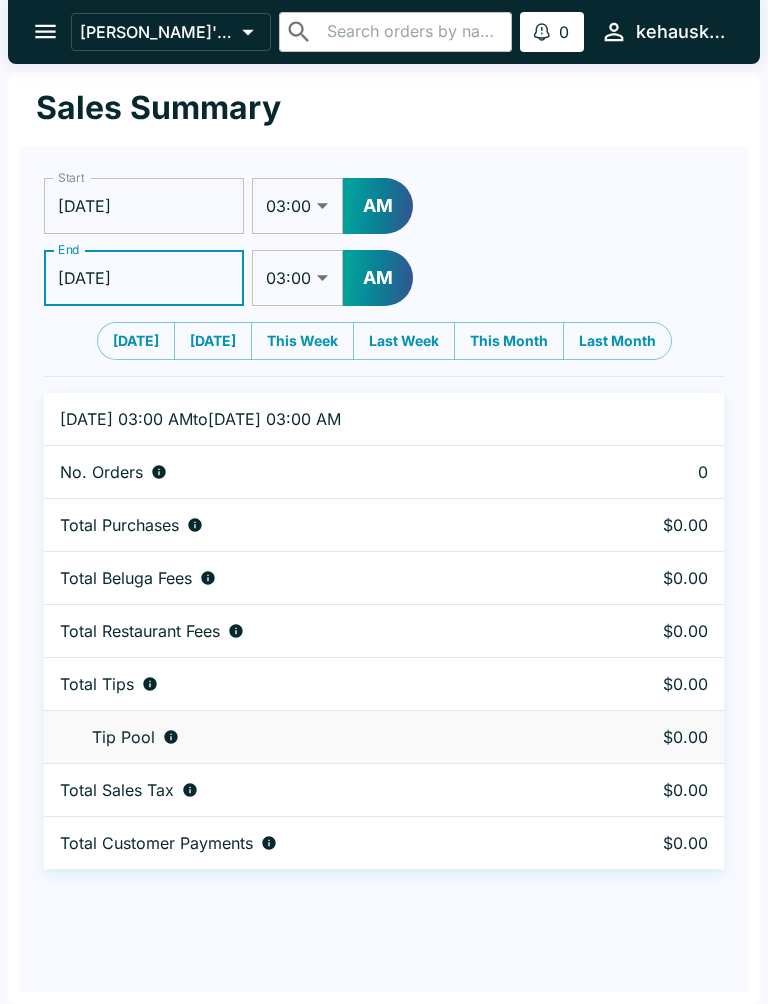click 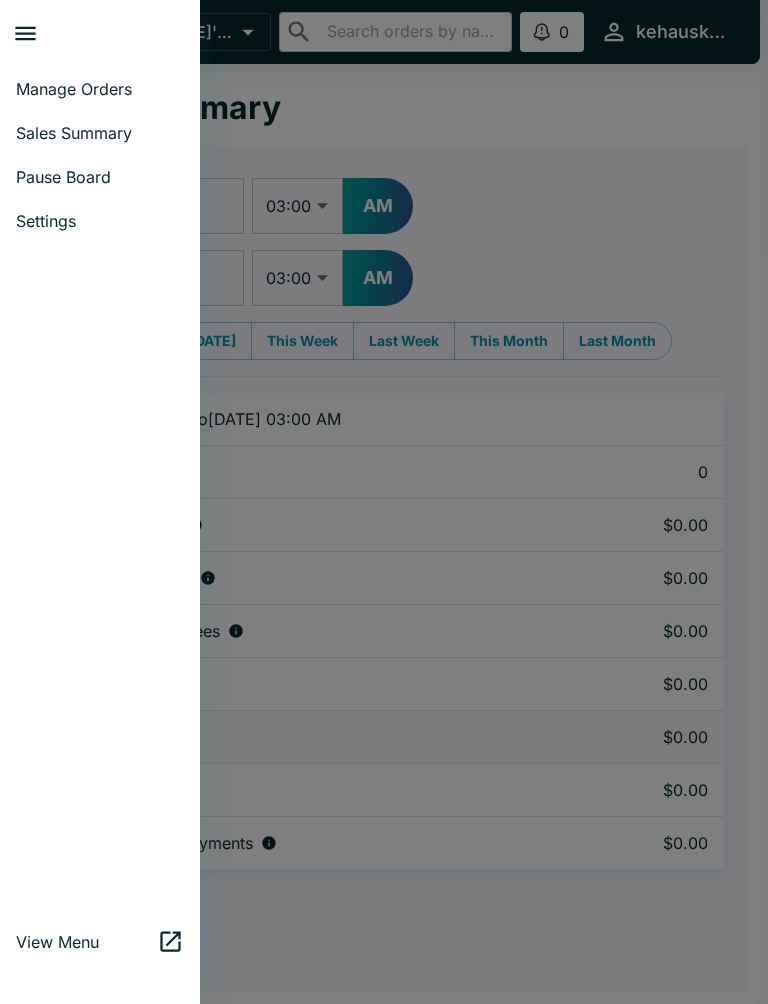 click on "Sales Summary" at bounding box center (100, 133) 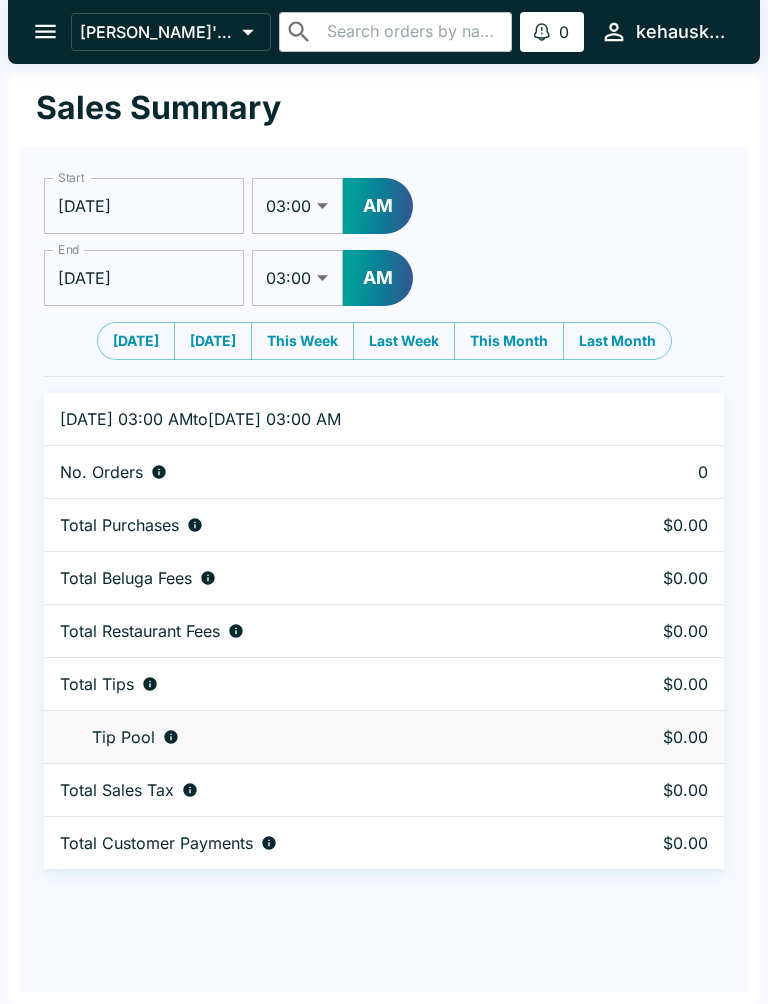 click on "[DATE]" at bounding box center (136, 341) 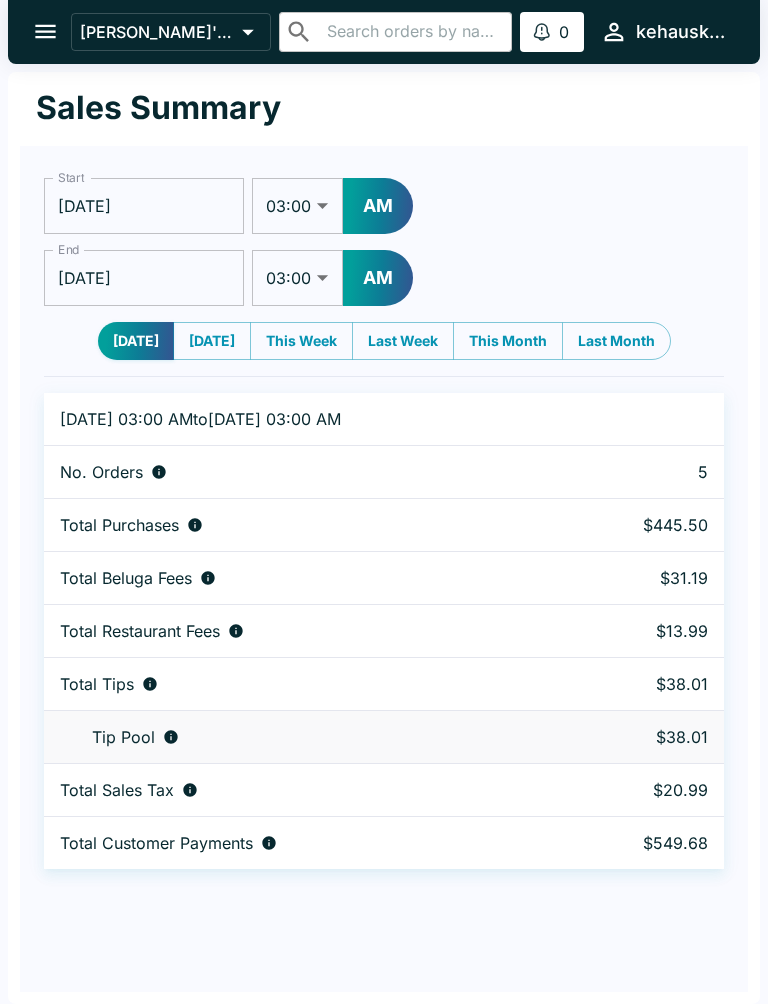 click on "[DATE]" at bounding box center [144, 206] 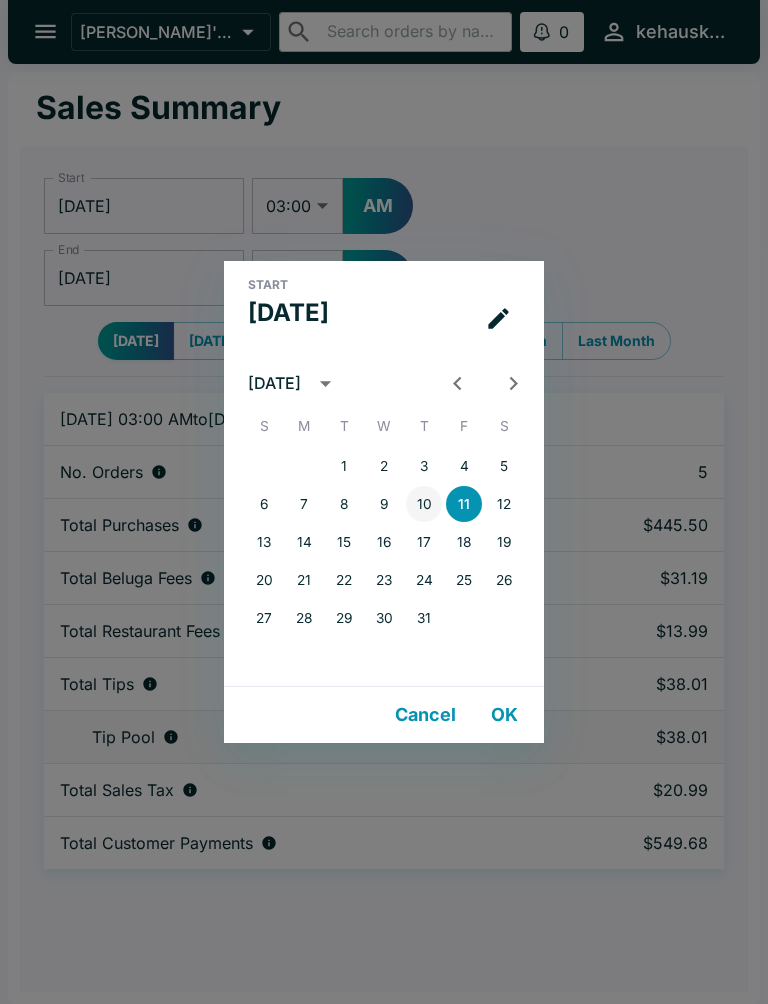 click on "10" at bounding box center [424, 504] 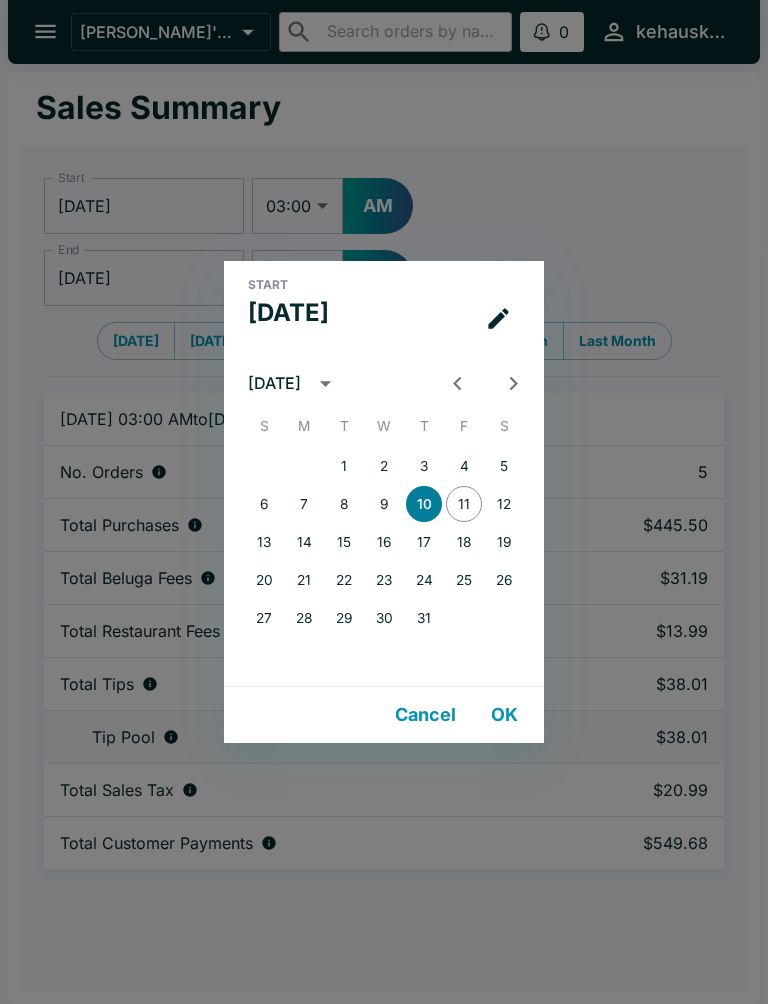 type on "[DATE]" 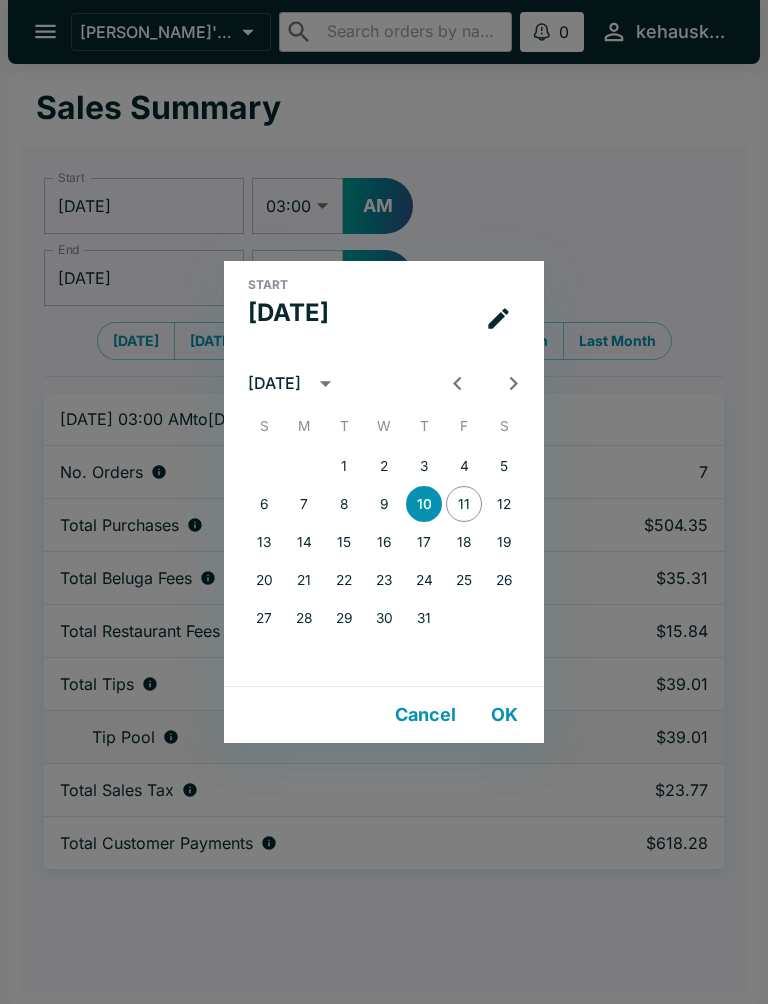 click on "OK" at bounding box center [504, 715] 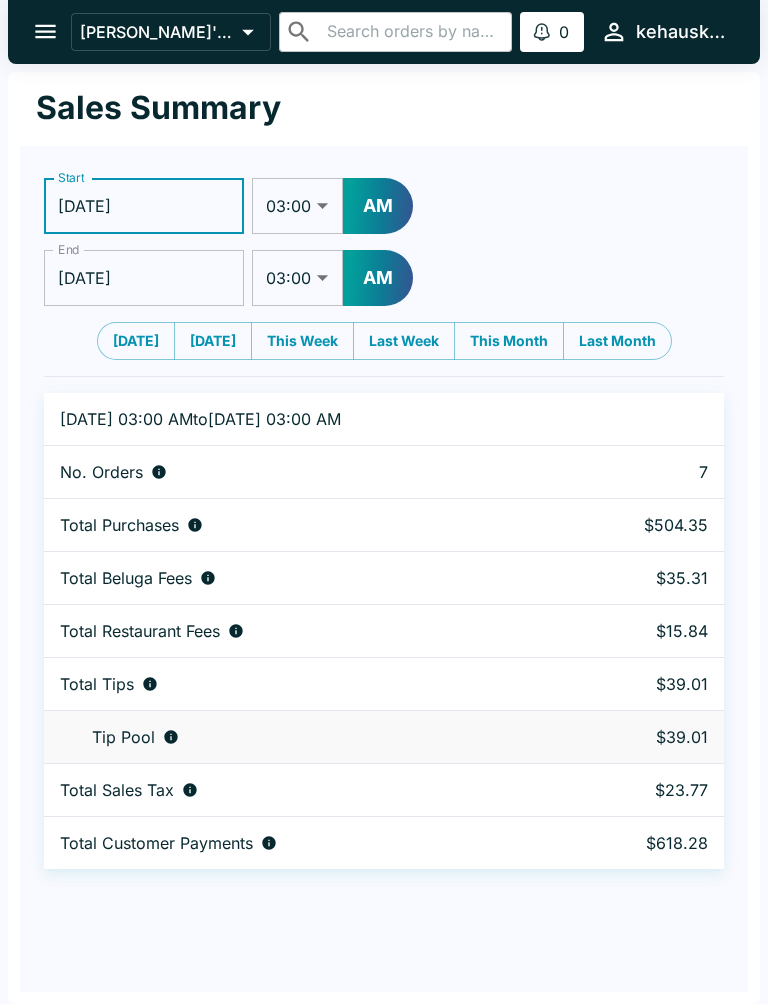 click on "[DATE]" at bounding box center (144, 278) 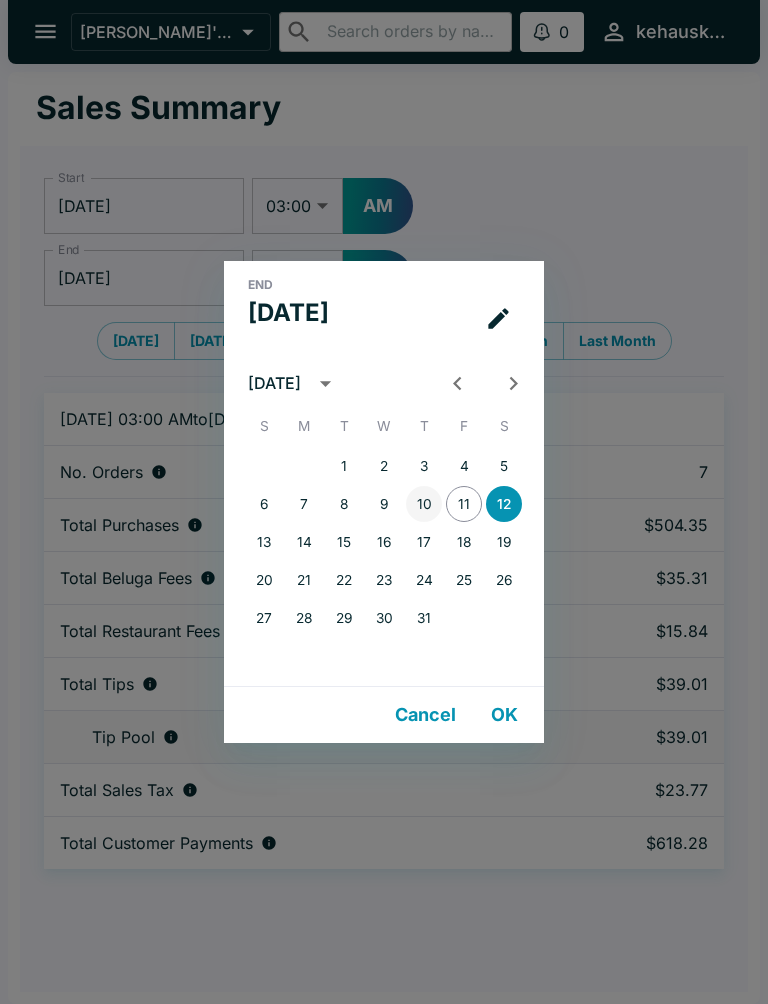 click on "10" at bounding box center [424, 504] 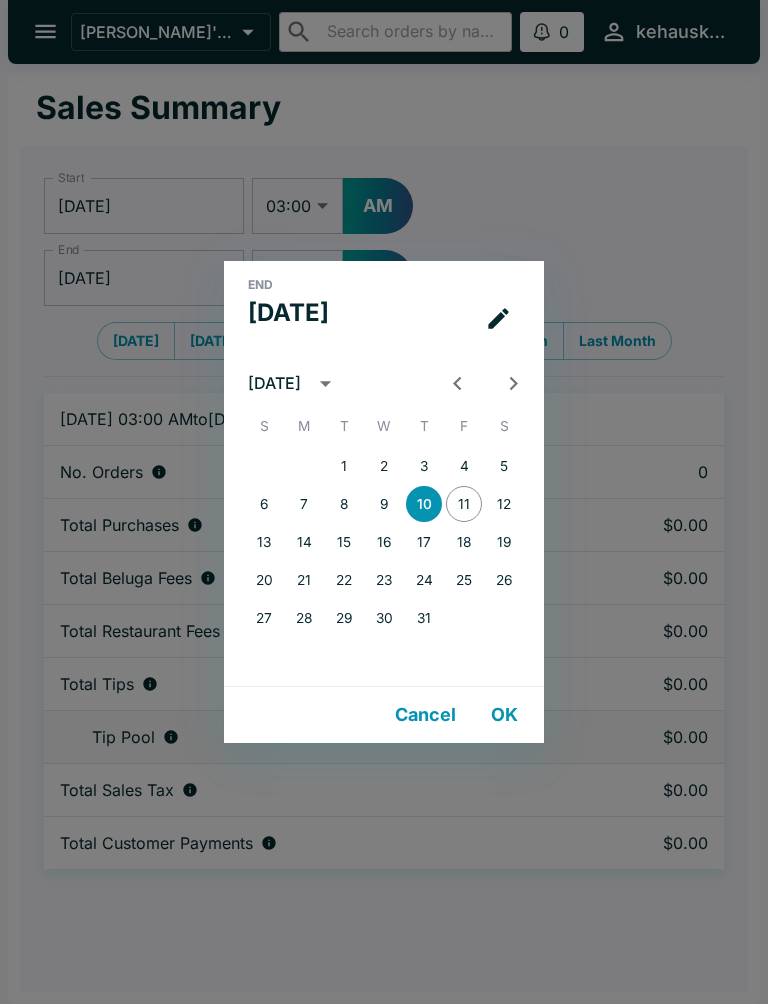 click on "OK" at bounding box center (504, 715) 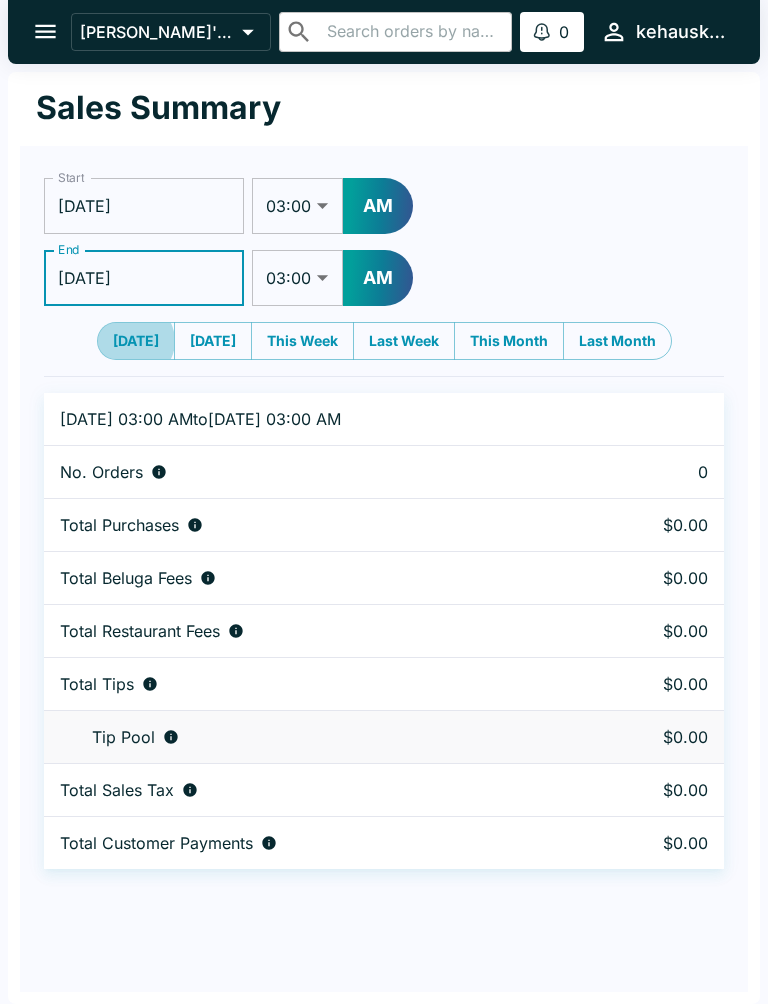 click on "[DATE]" at bounding box center [136, 341] 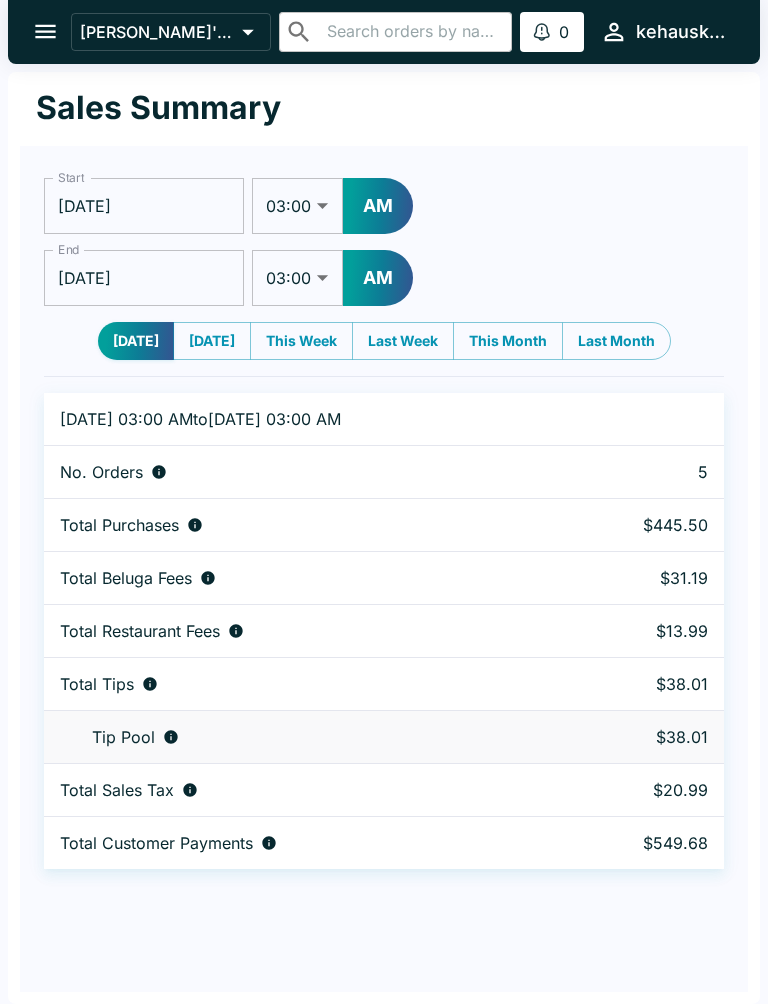 click at bounding box center [45, 31] 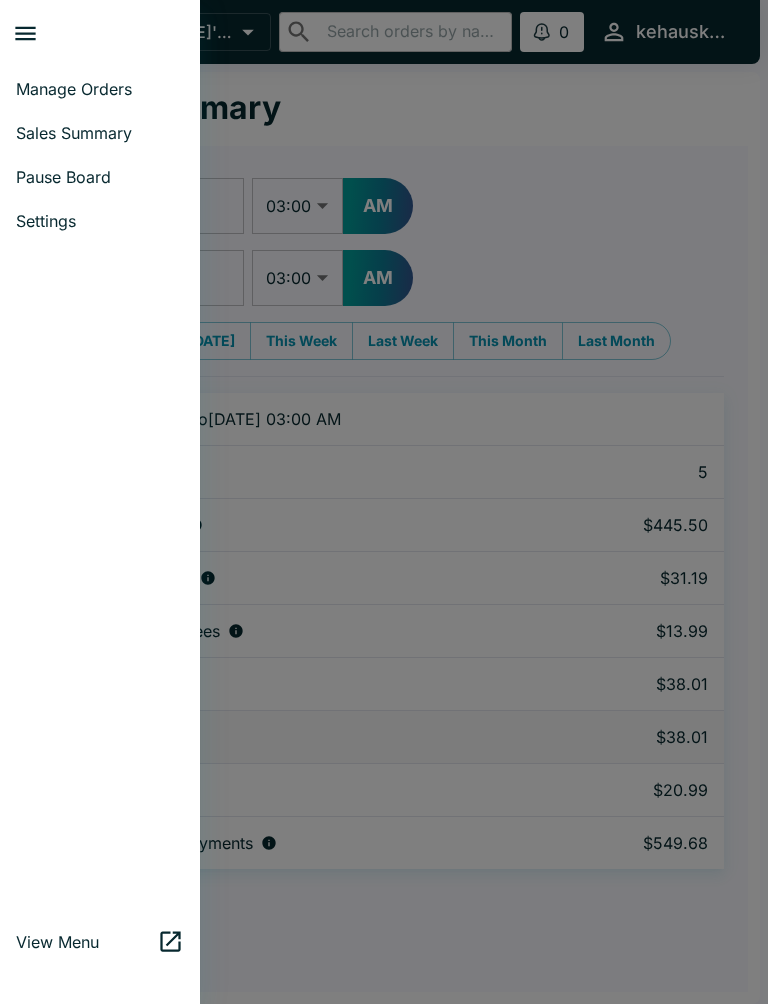 click on "Sales Summary" at bounding box center (100, 133) 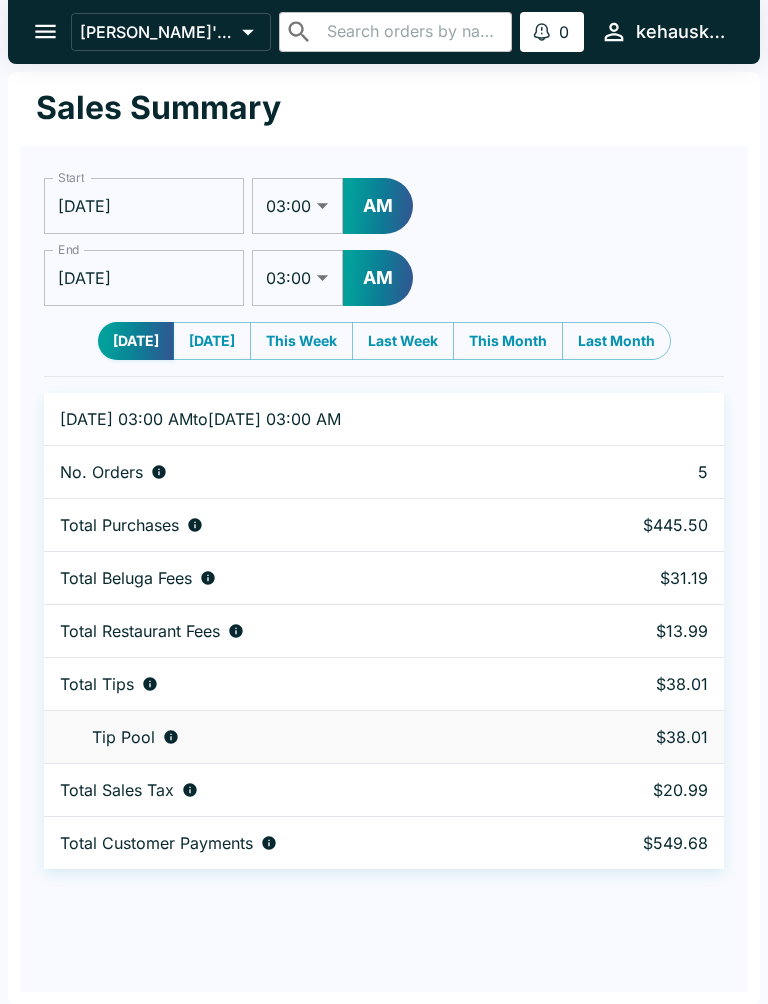 click 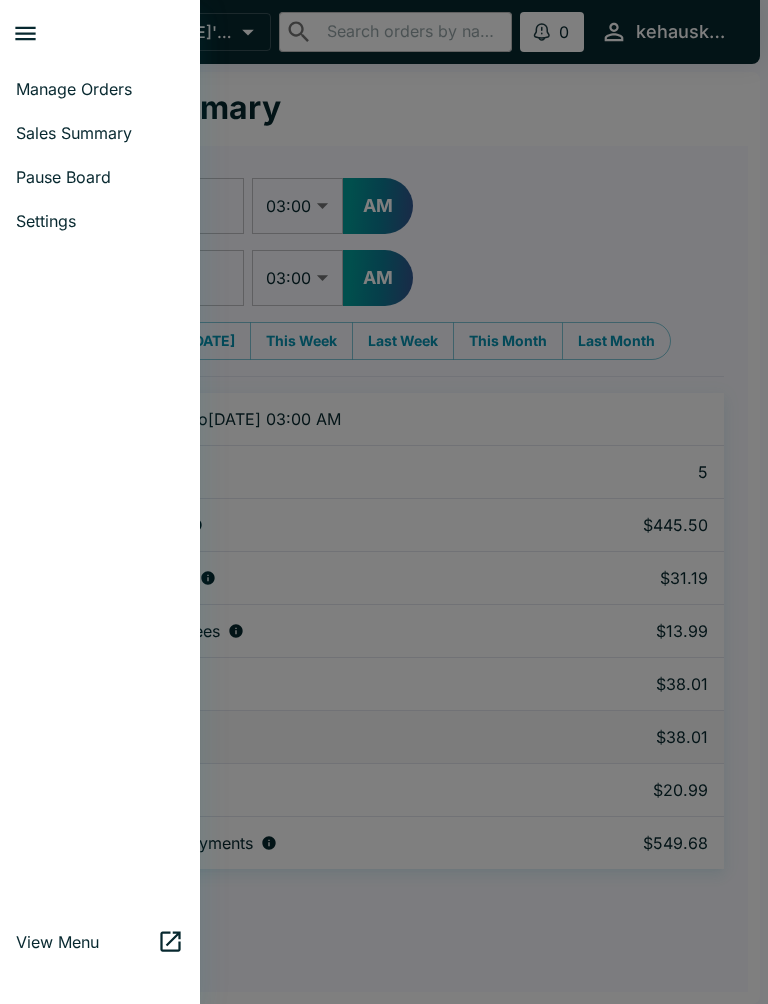 click on "Manage Orders" at bounding box center (100, 89) 